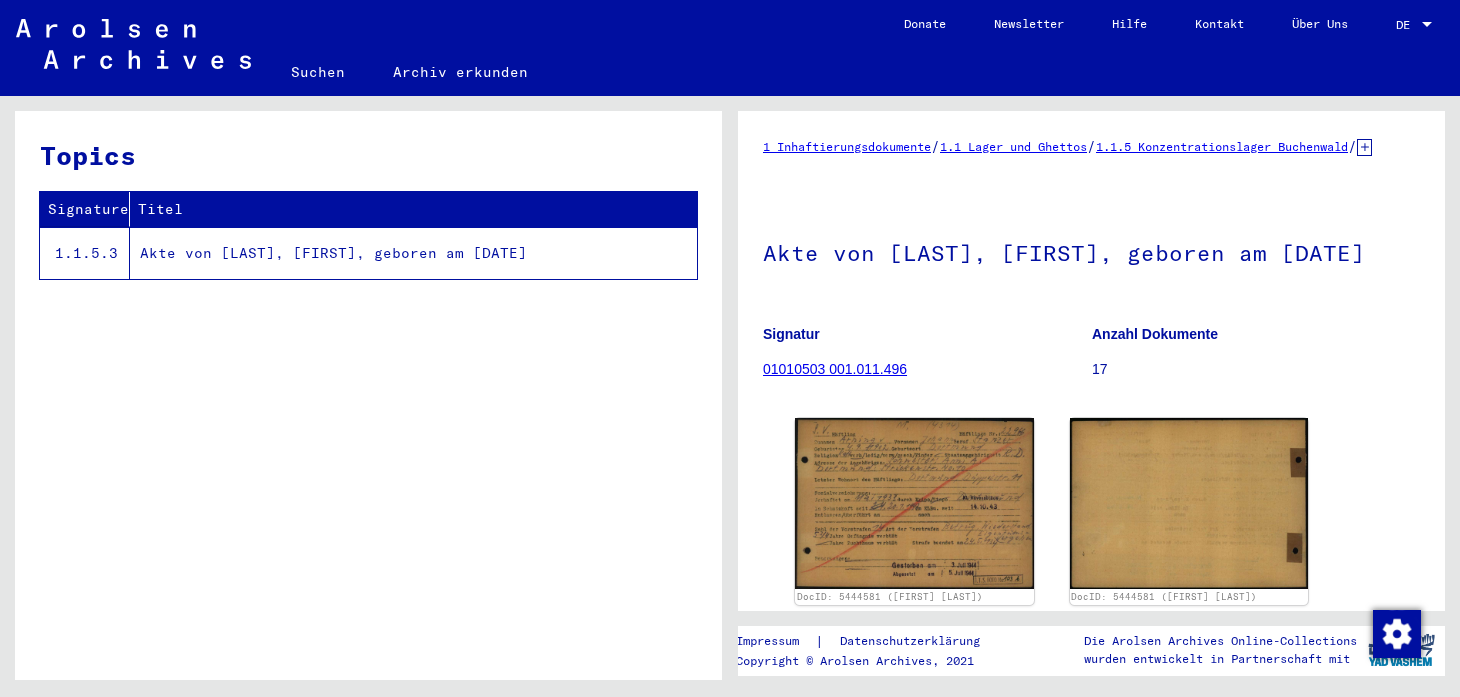 scroll, scrollTop: 0, scrollLeft: 0, axis: both 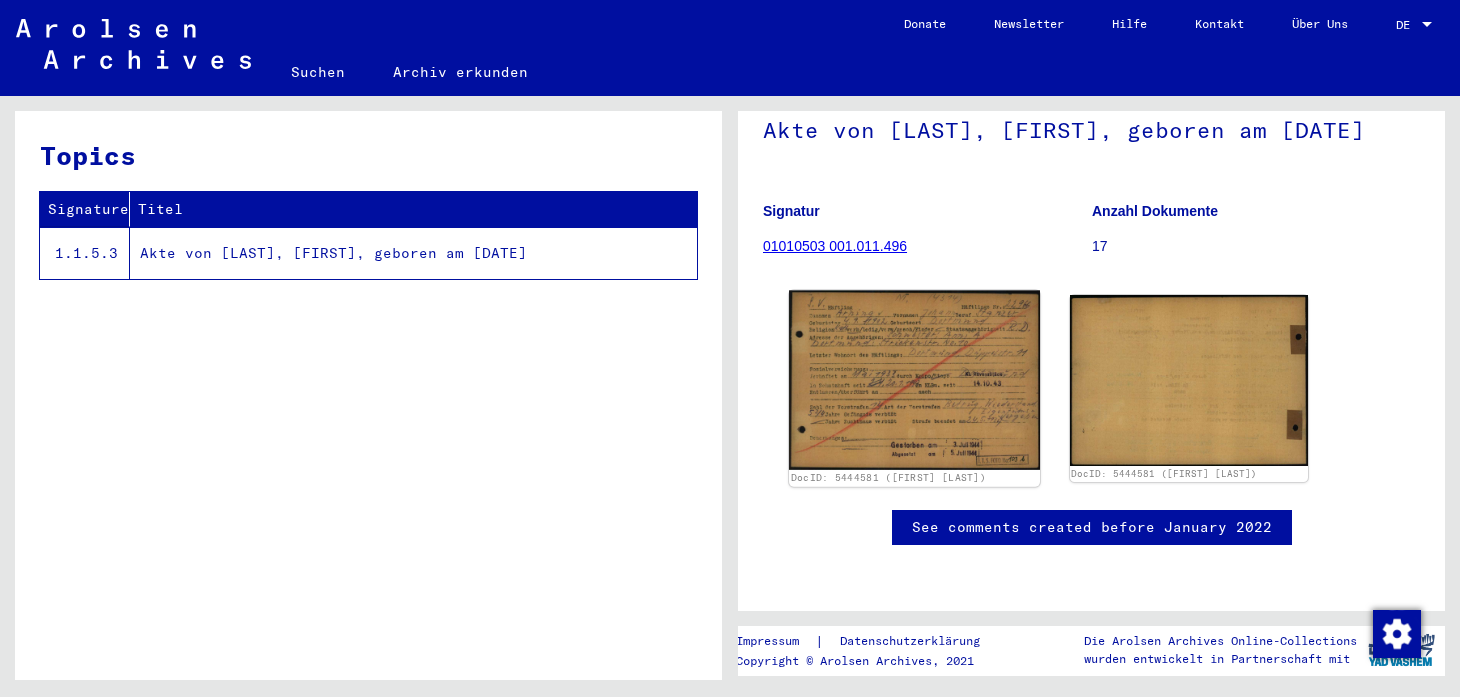 click 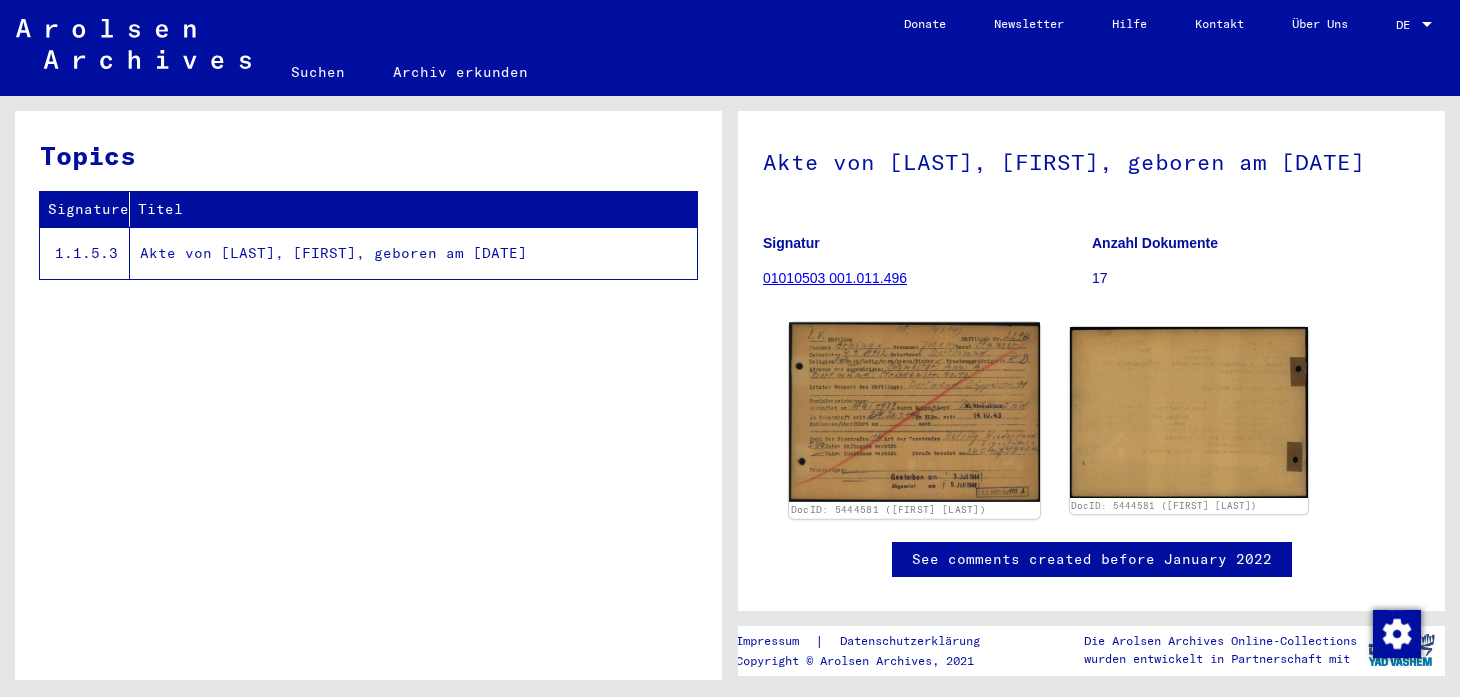 scroll, scrollTop: 92, scrollLeft: 0, axis: vertical 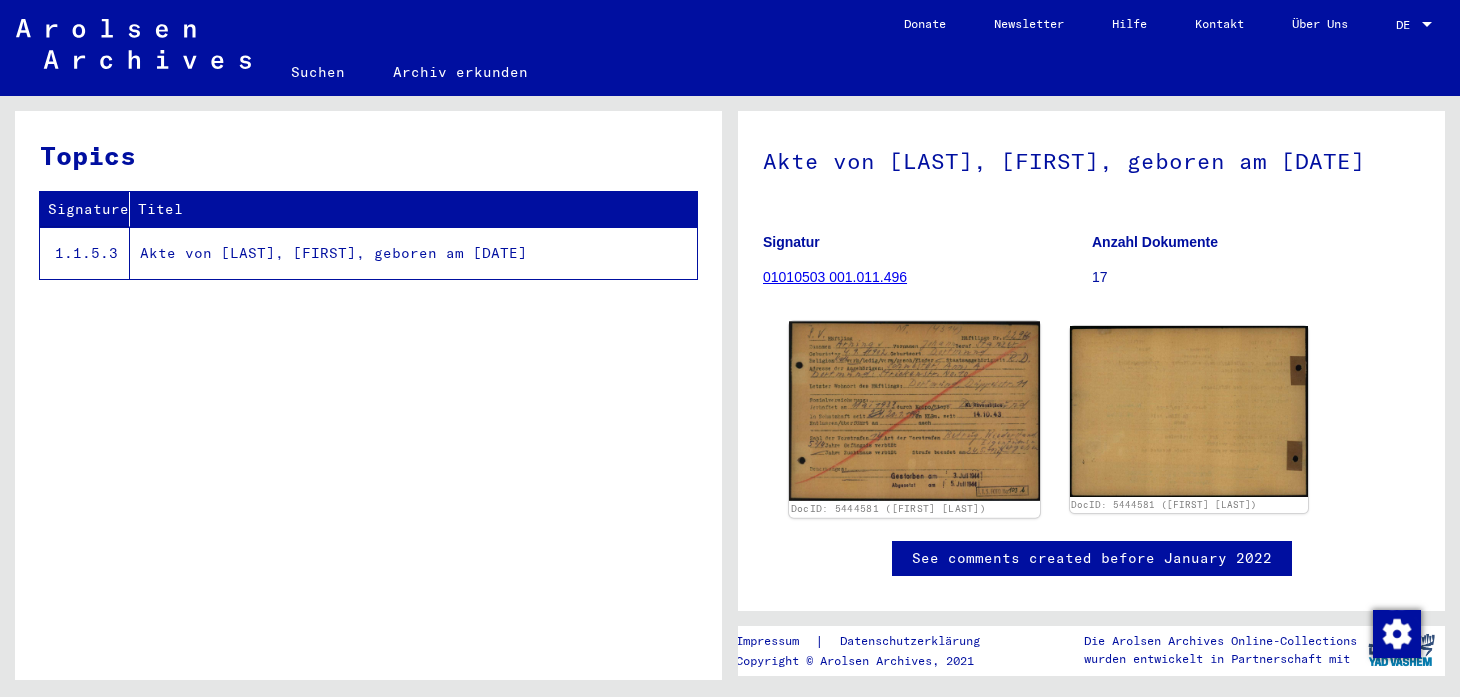 click 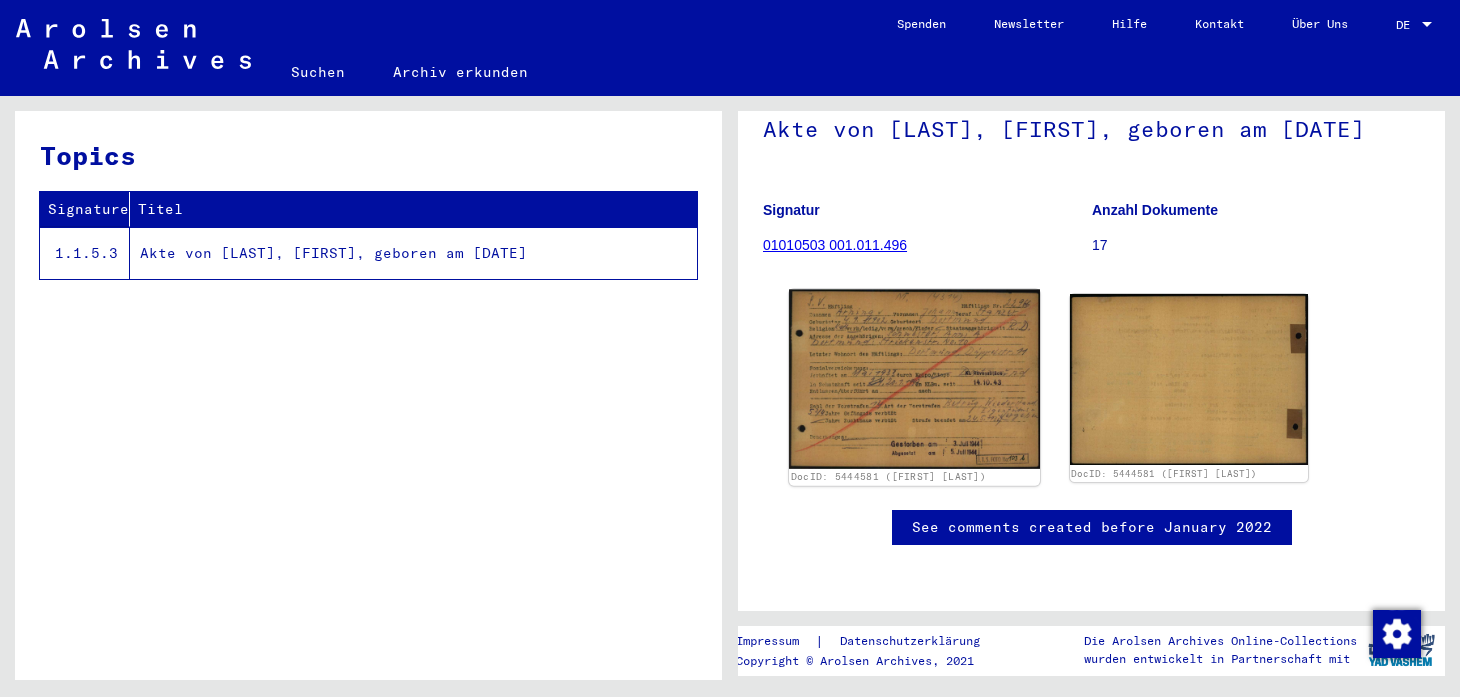 scroll, scrollTop: 263, scrollLeft: 0, axis: vertical 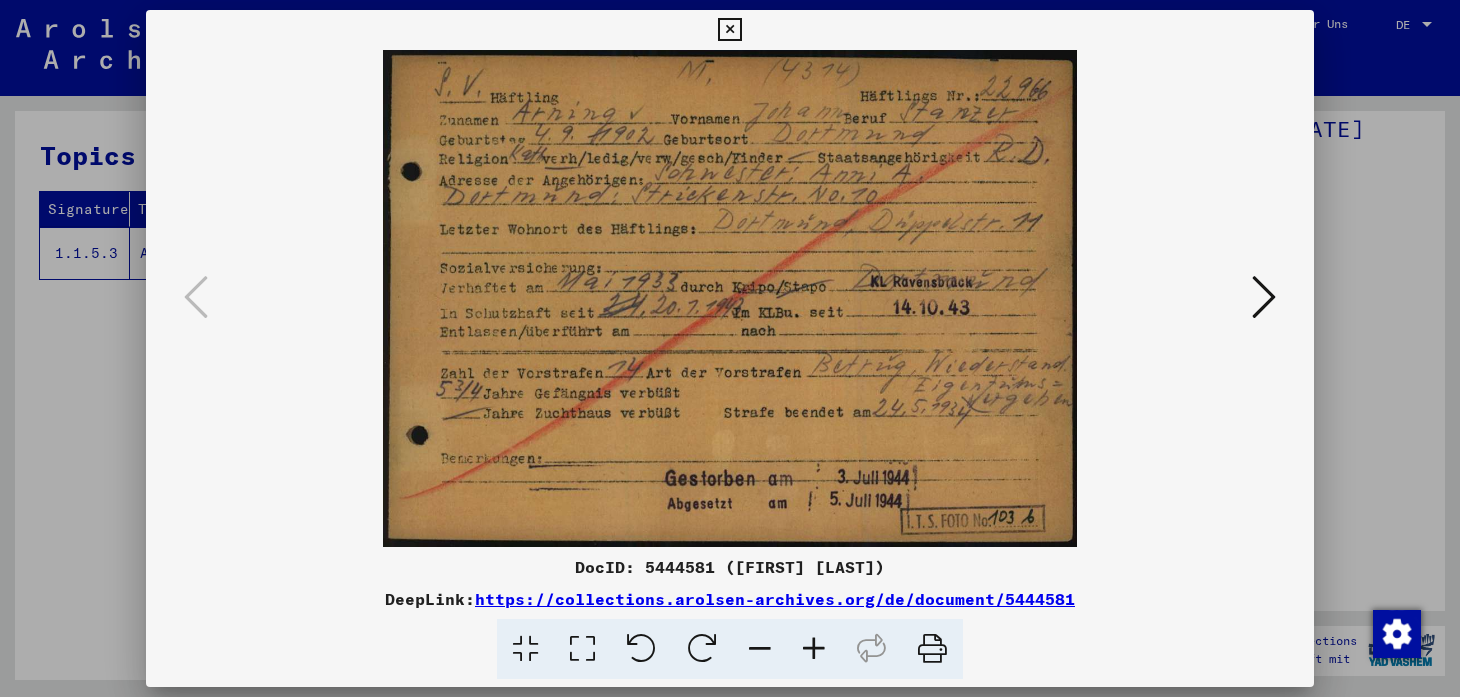 type 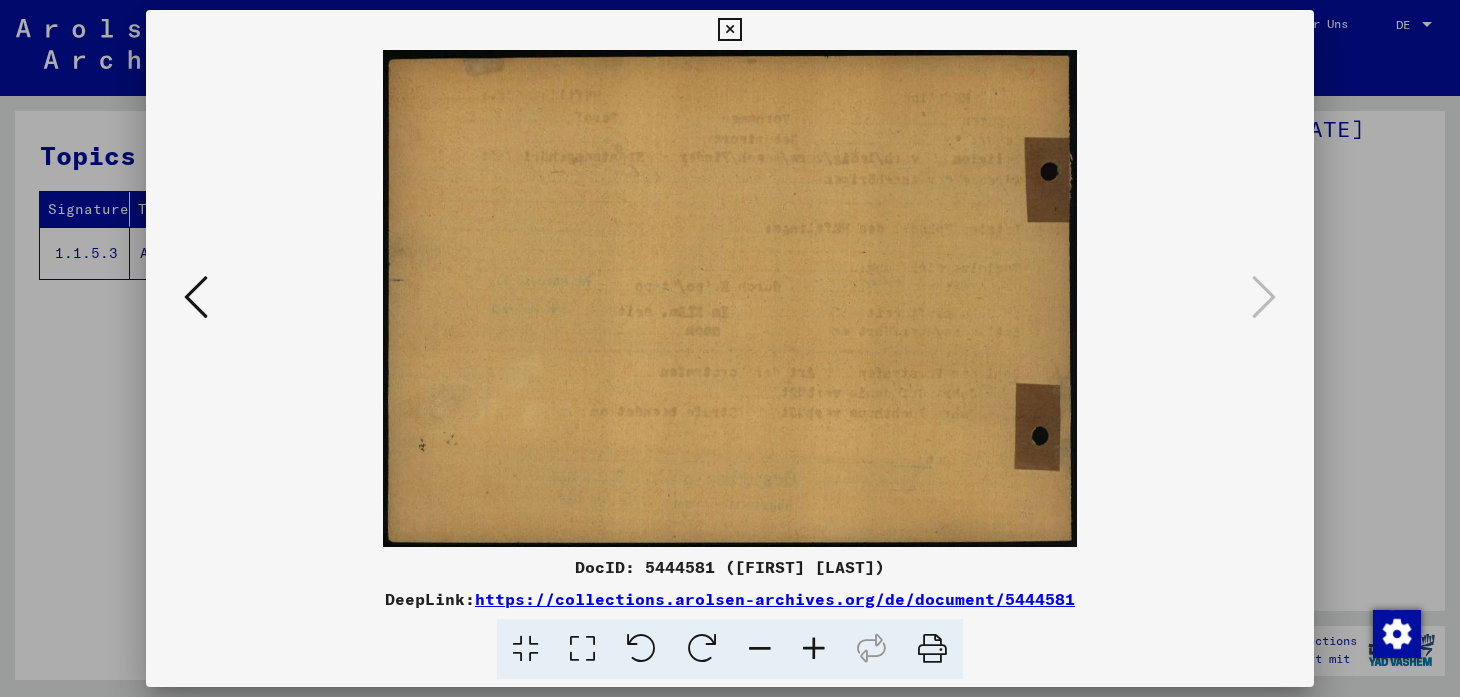click at bounding box center (730, 348) 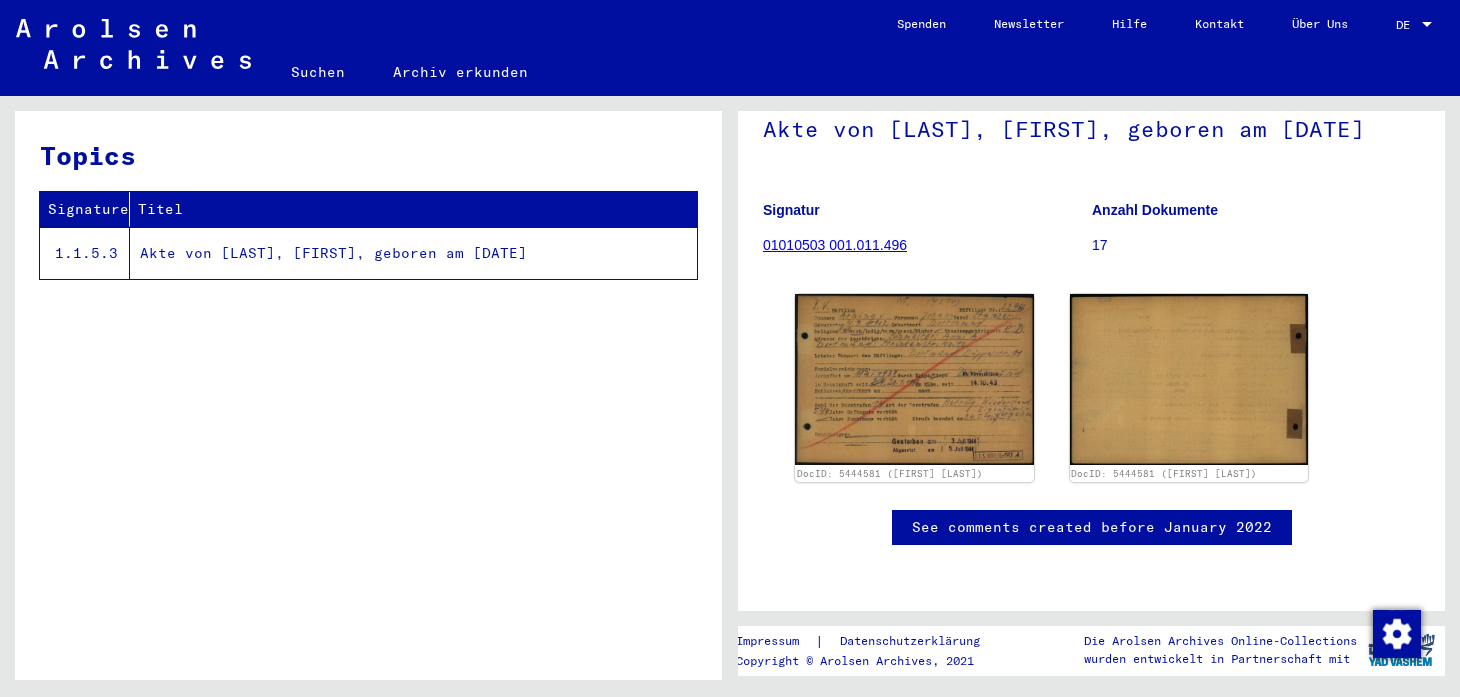 click on "Akte von [LAST], [FIRST], geboren am [DATE]" 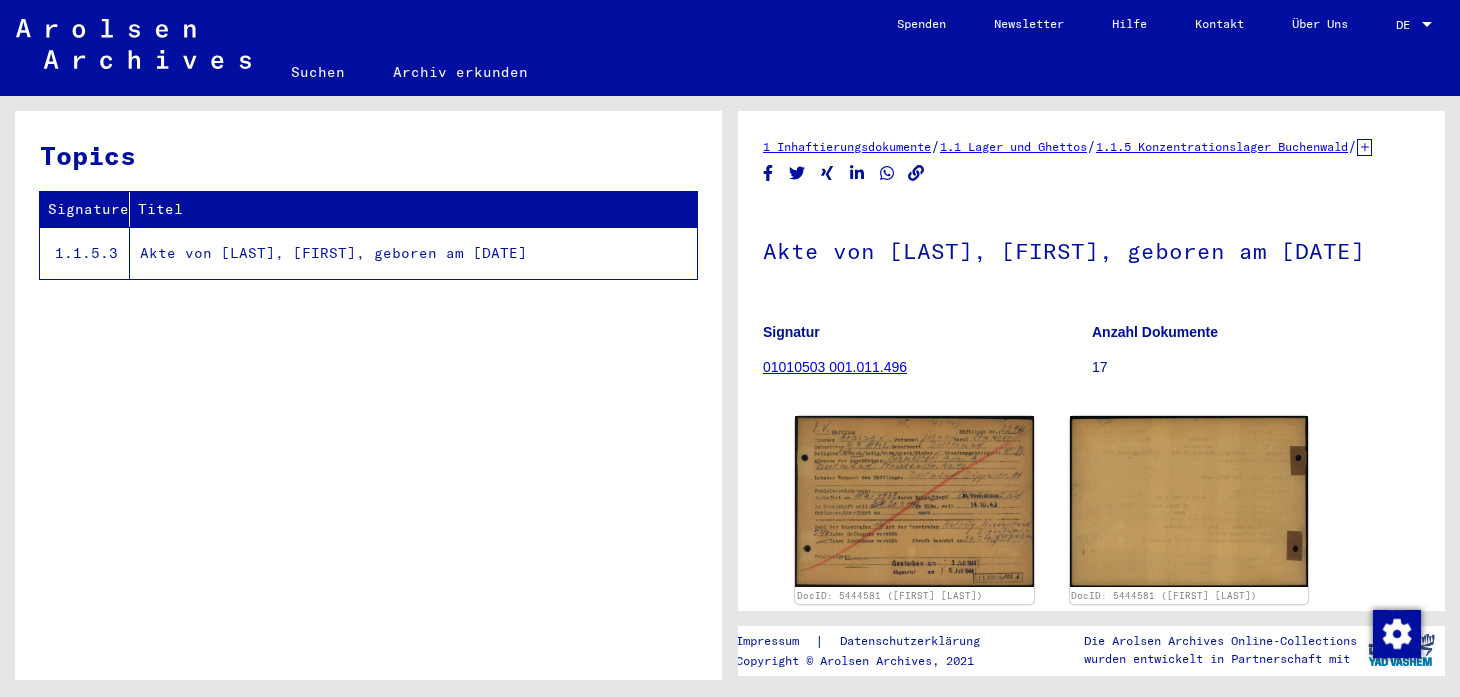 click on "01010503 001.011.496" 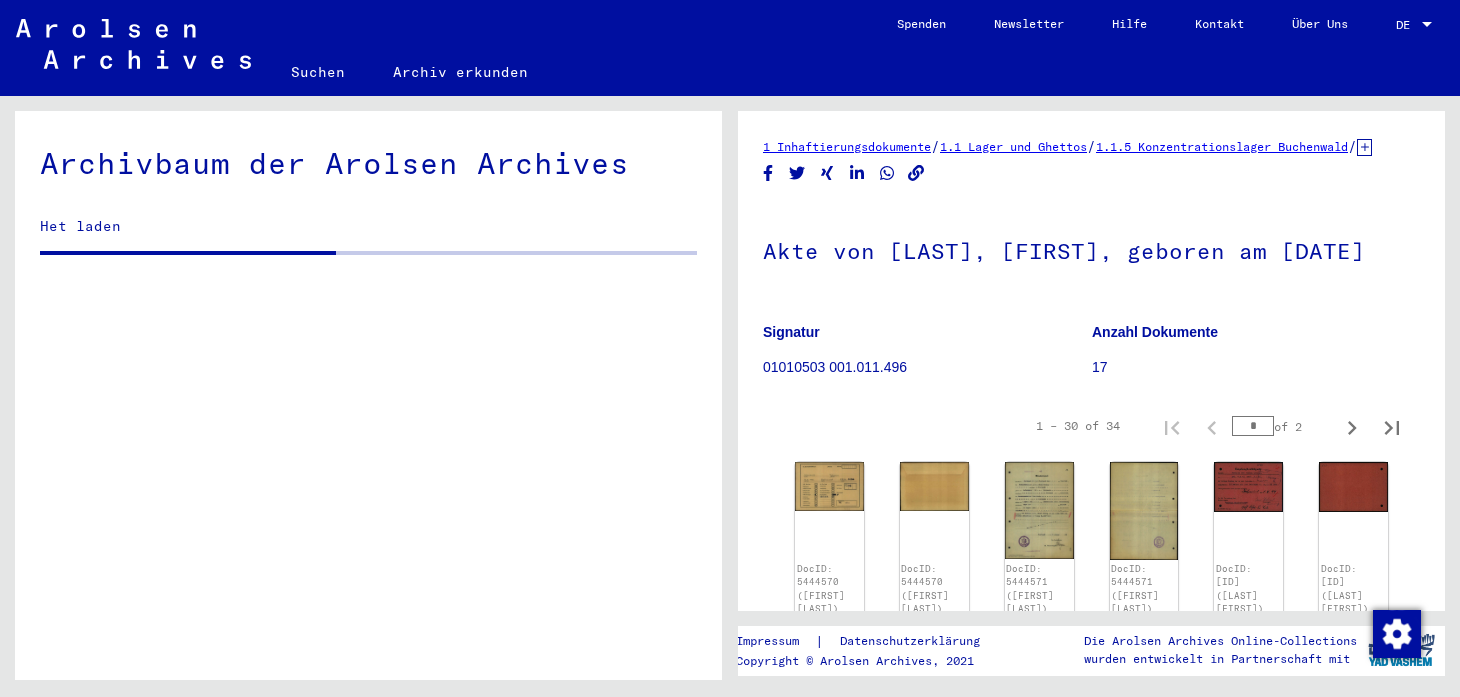 scroll, scrollTop: 0, scrollLeft: 0, axis: both 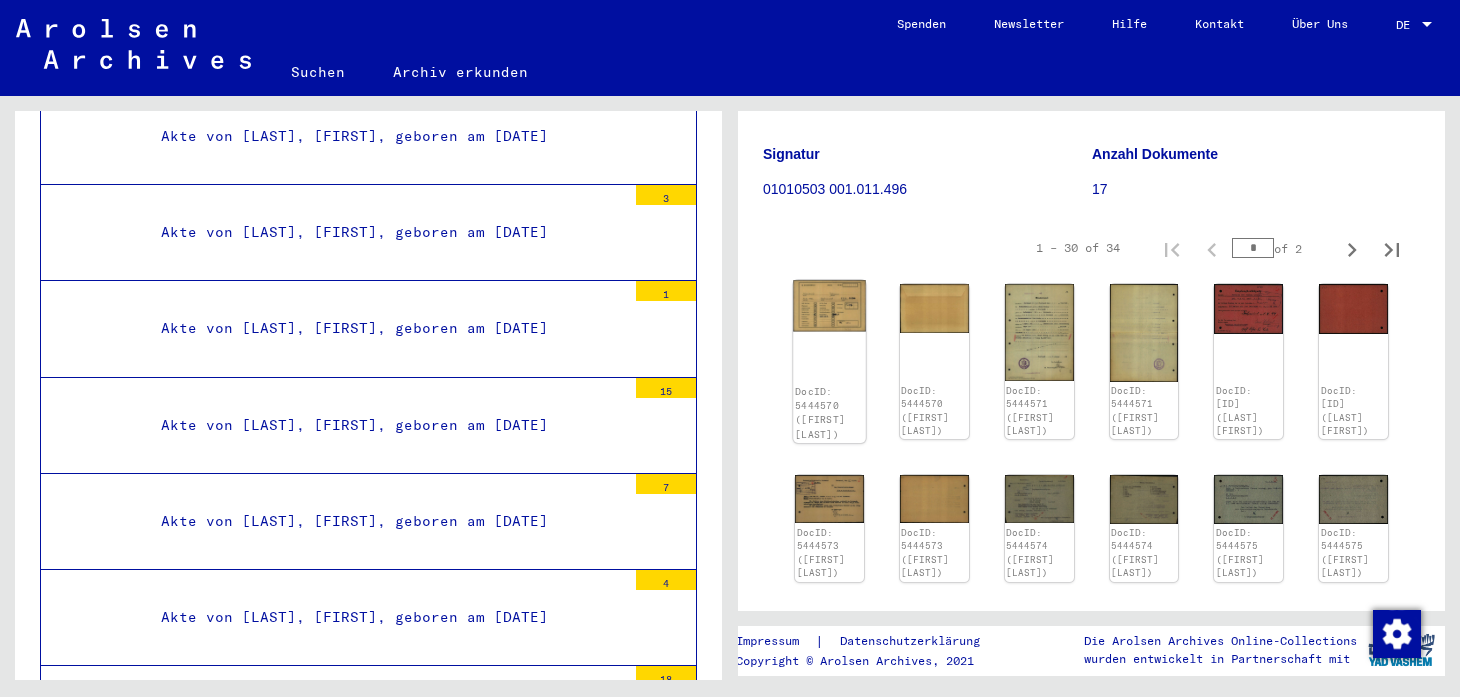 click 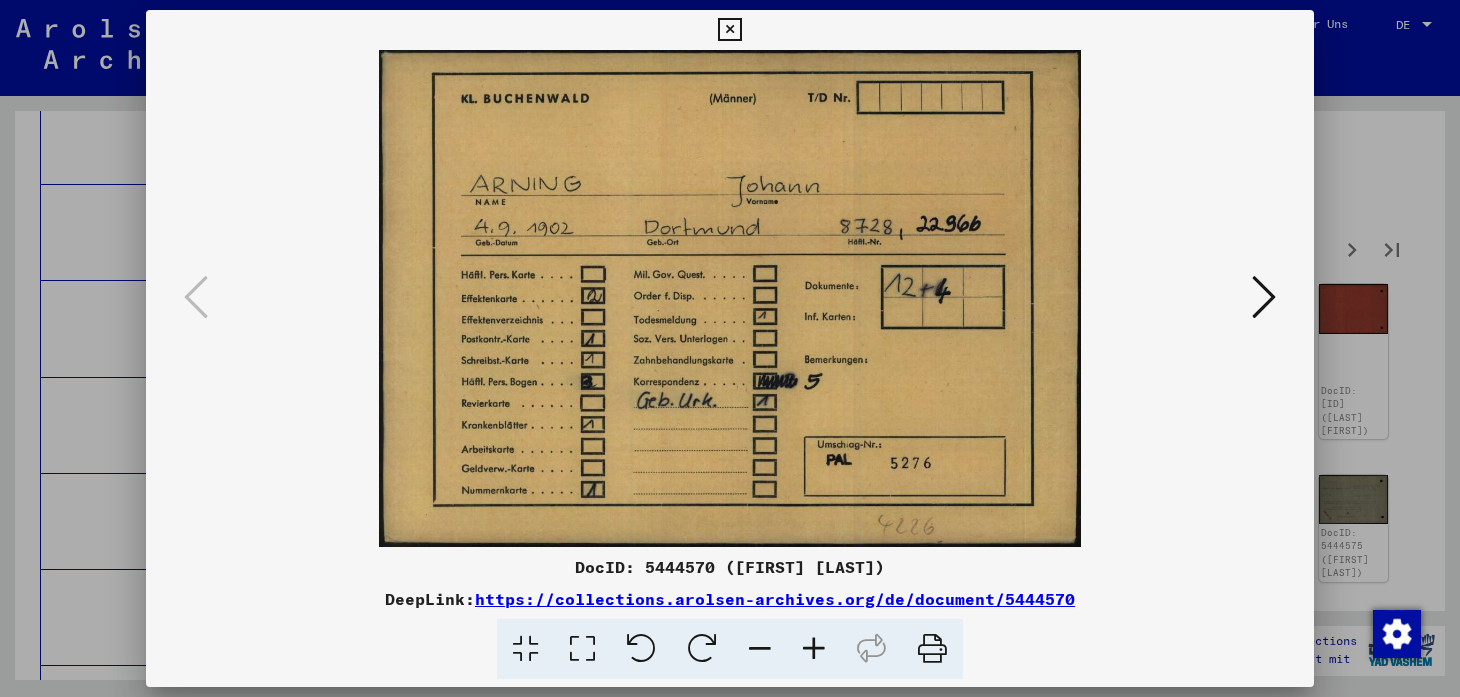 type 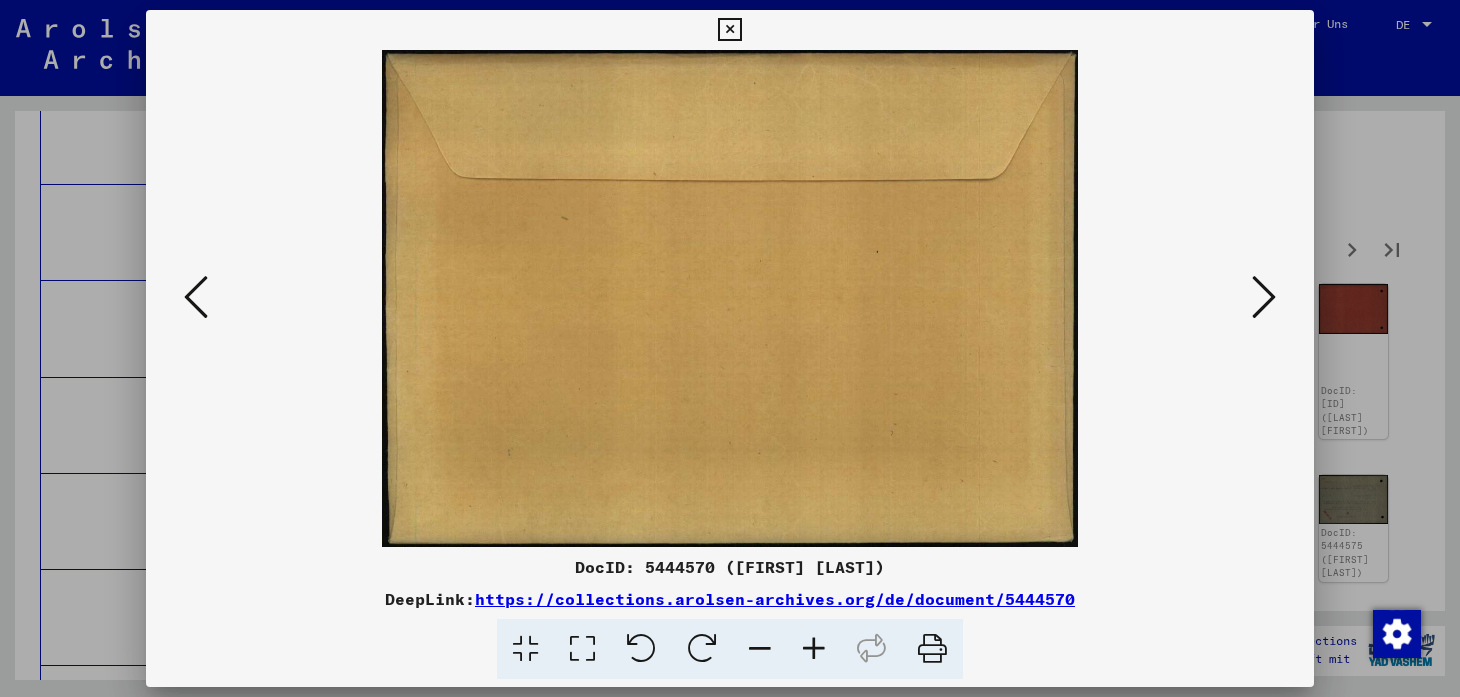 click at bounding box center [1264, 297] 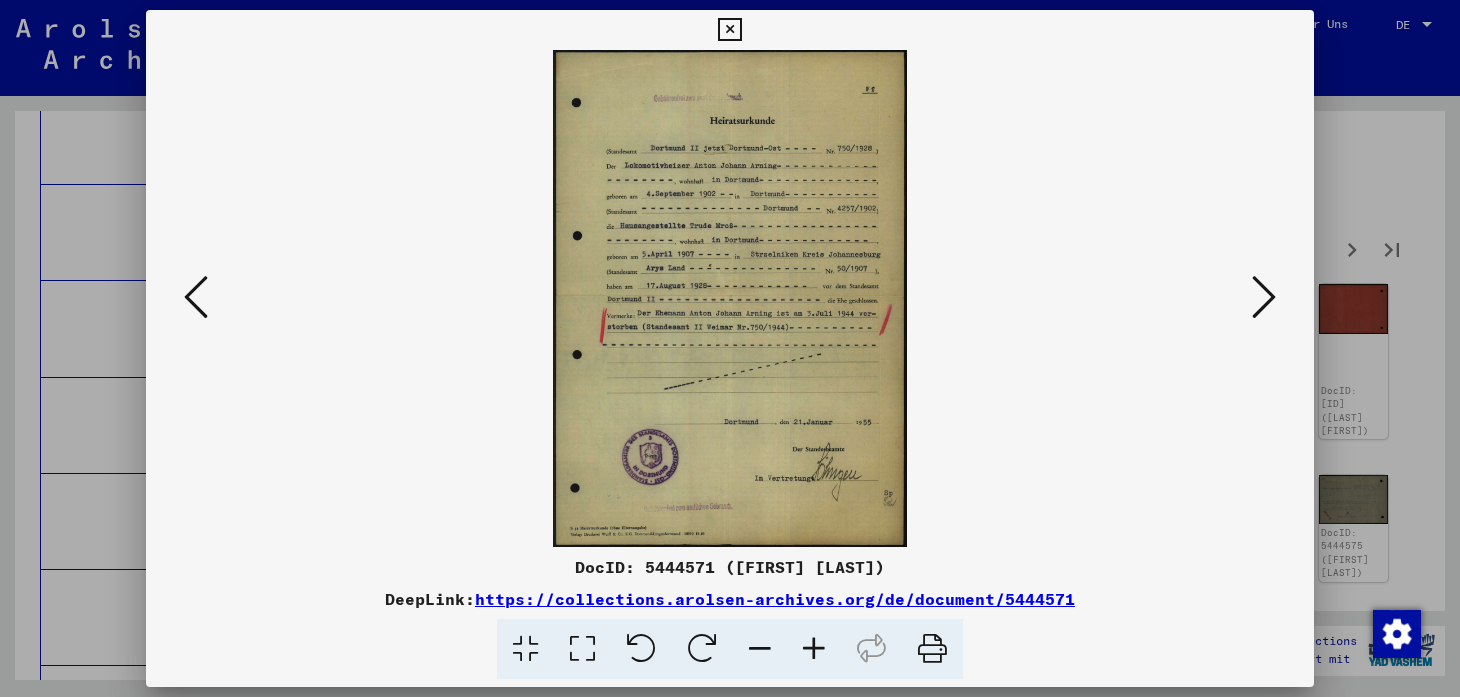 click at bounding box center [1264, 297] 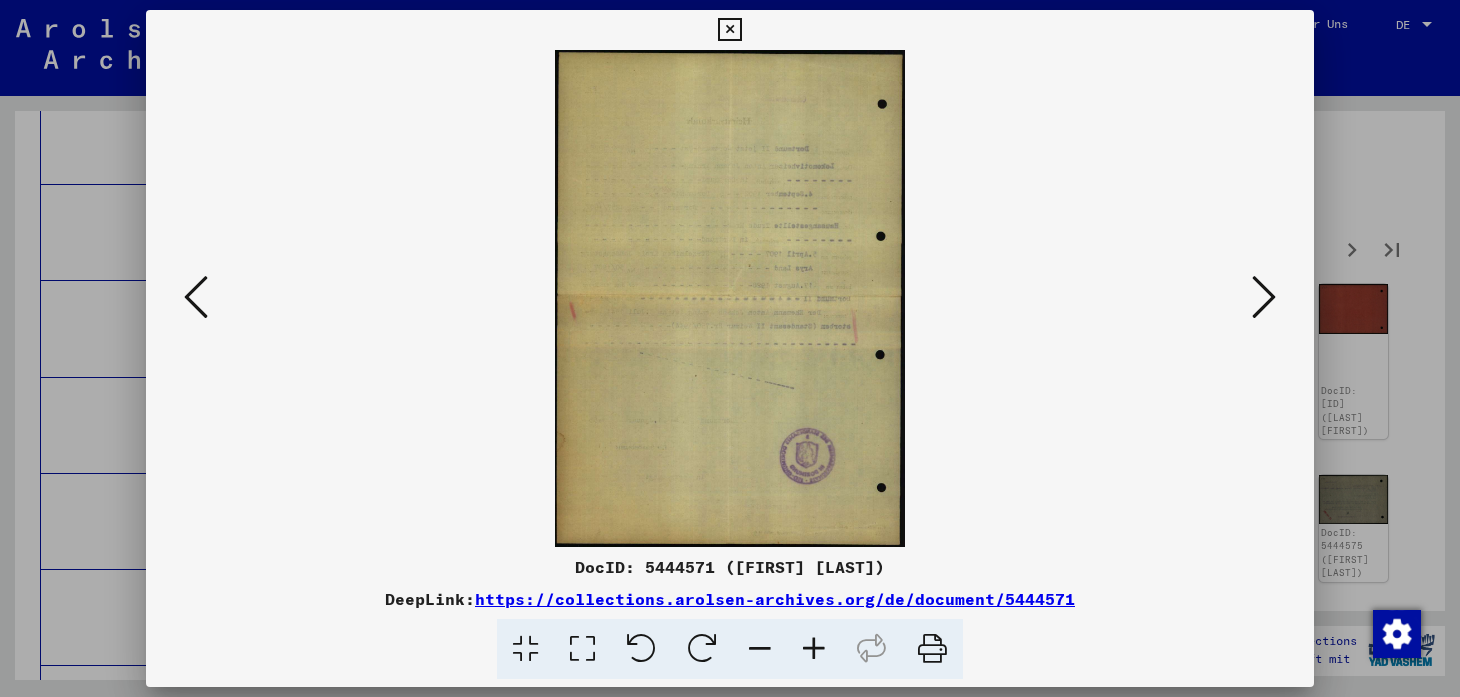 click at bounding box center (196, 298) 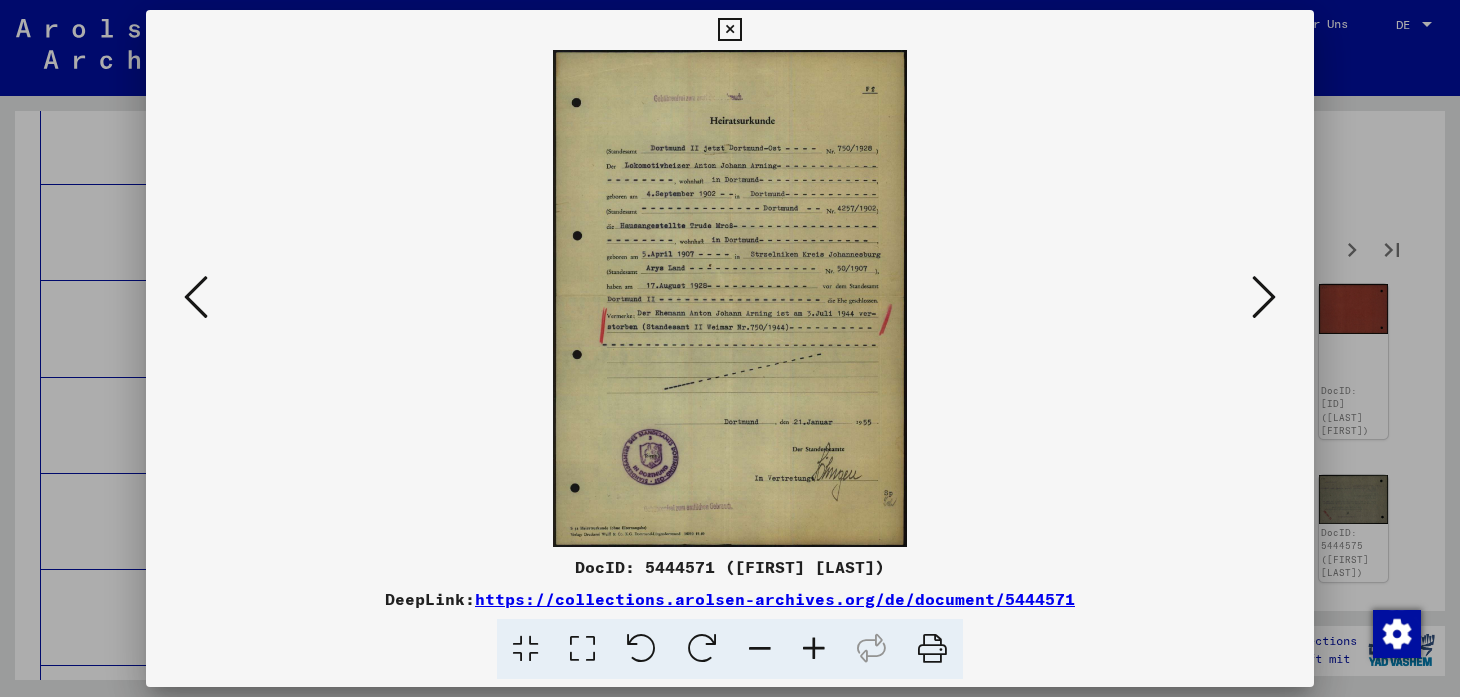 click at bounding box center (1264, 297) 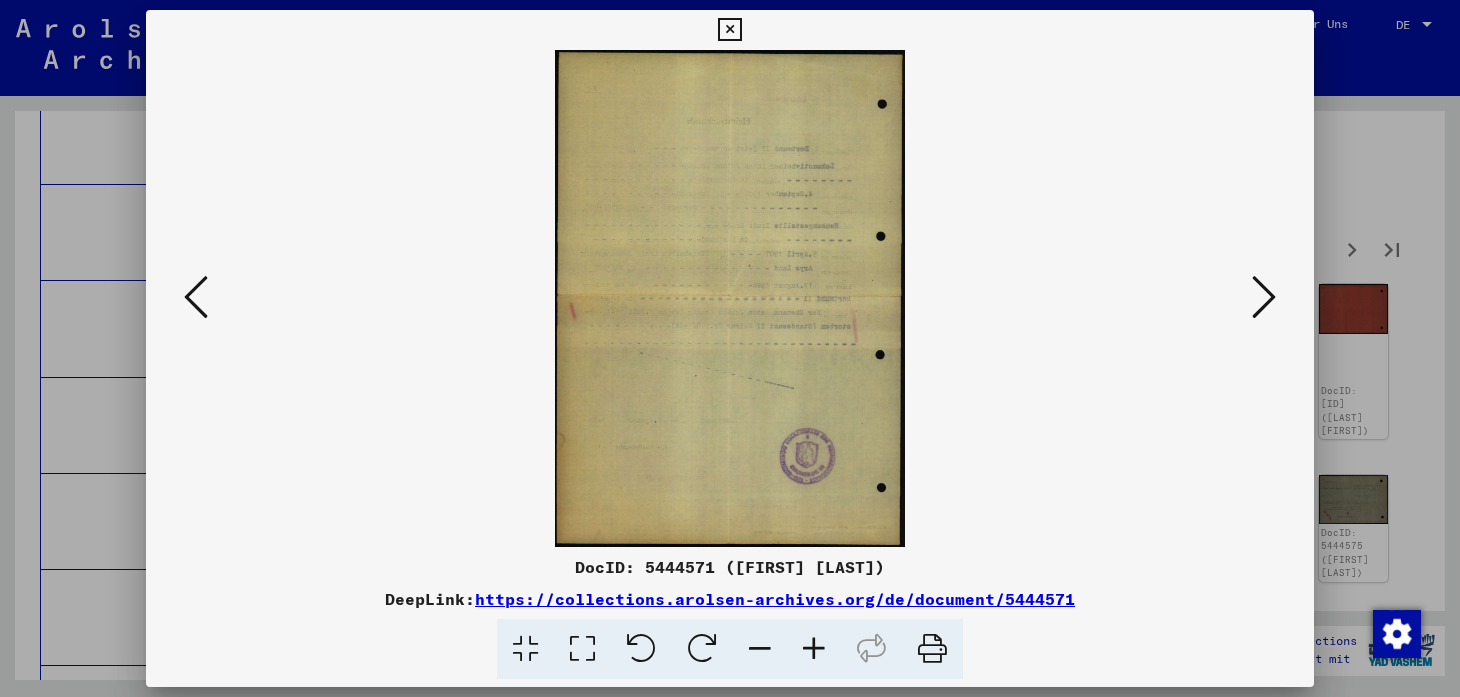 click at bounding box center [1264, 297] 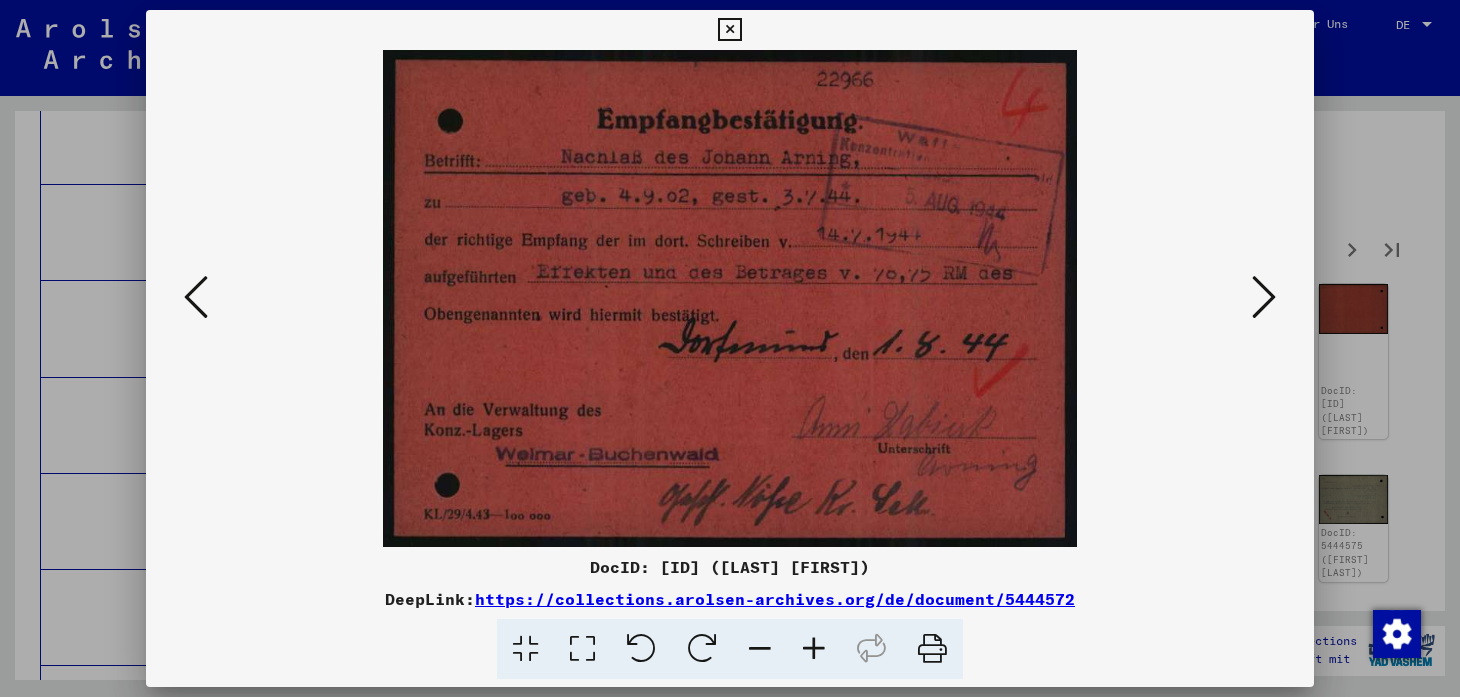click at bounding box center (1264, 297) 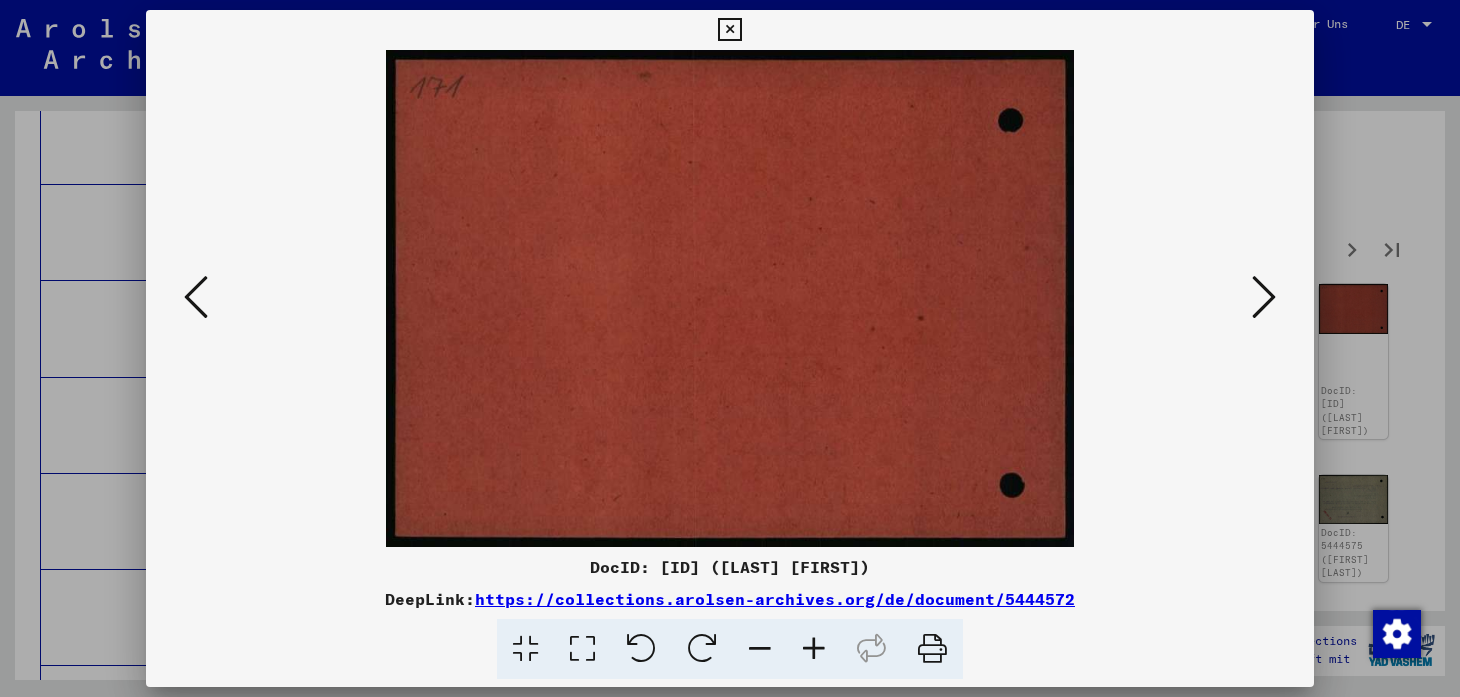 click at bounding box center (1264, 298) 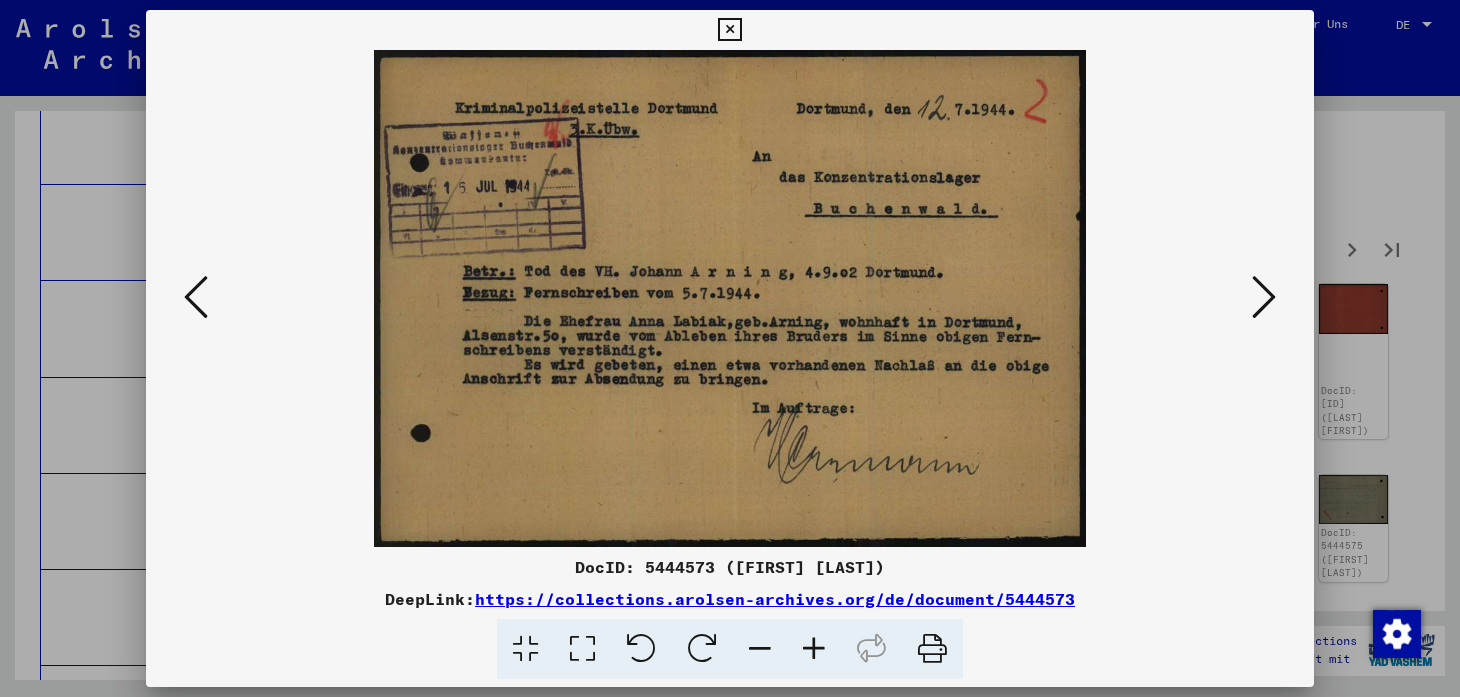click at bounding box center (1264, 298) 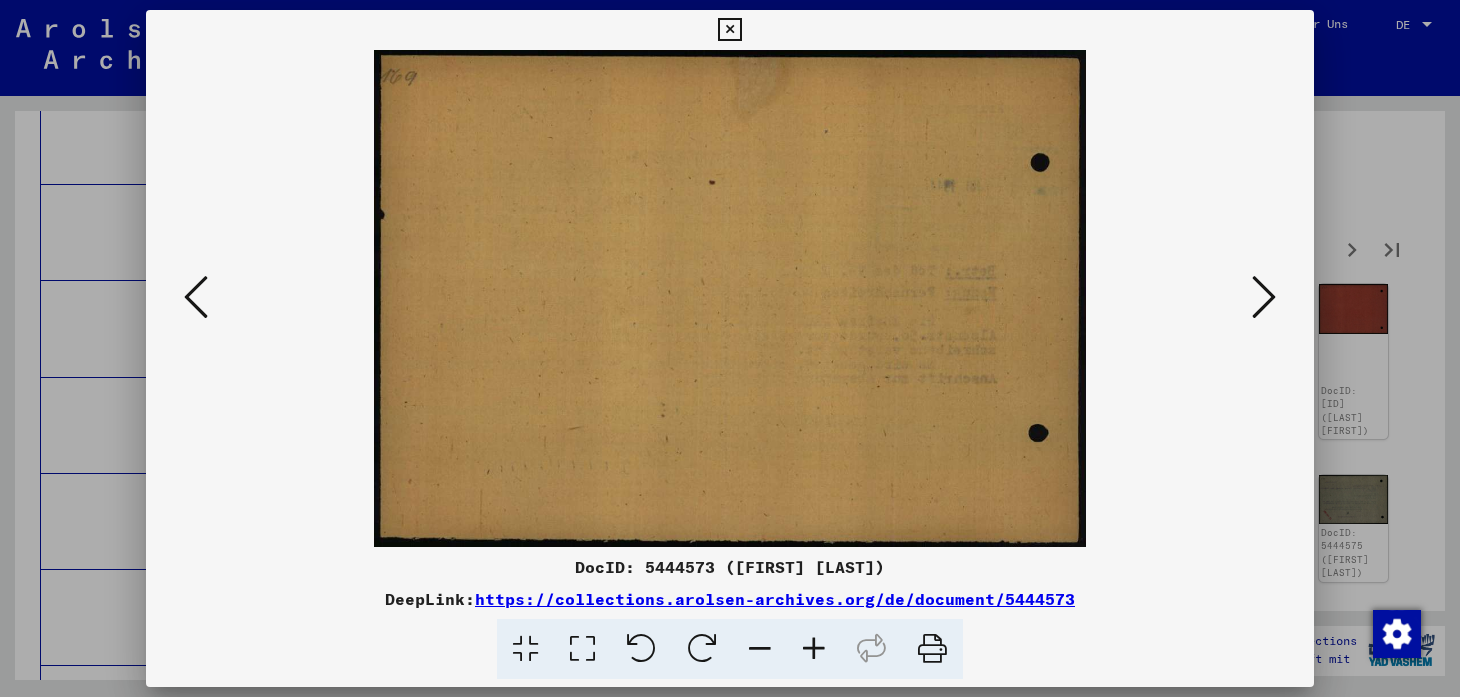click at bounding box center (1264, 298) 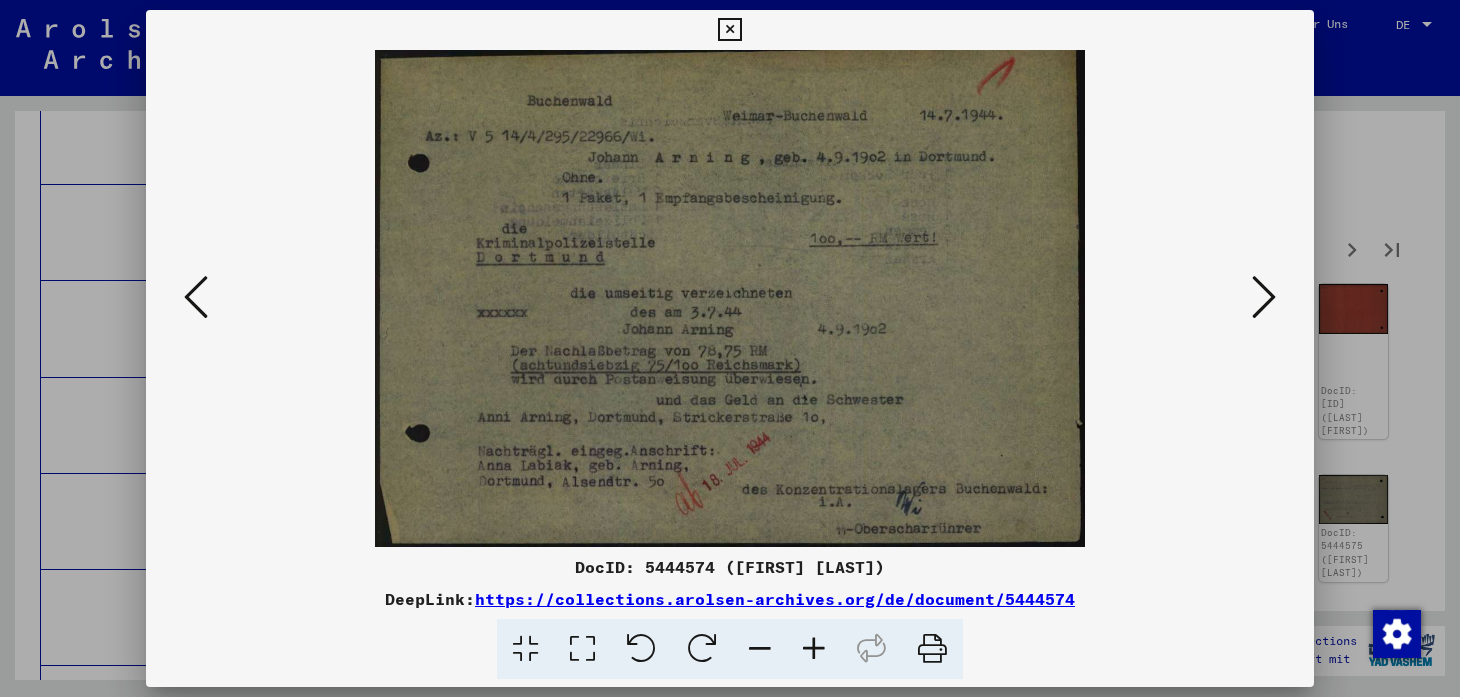 click at bounding box center (1264, 298) 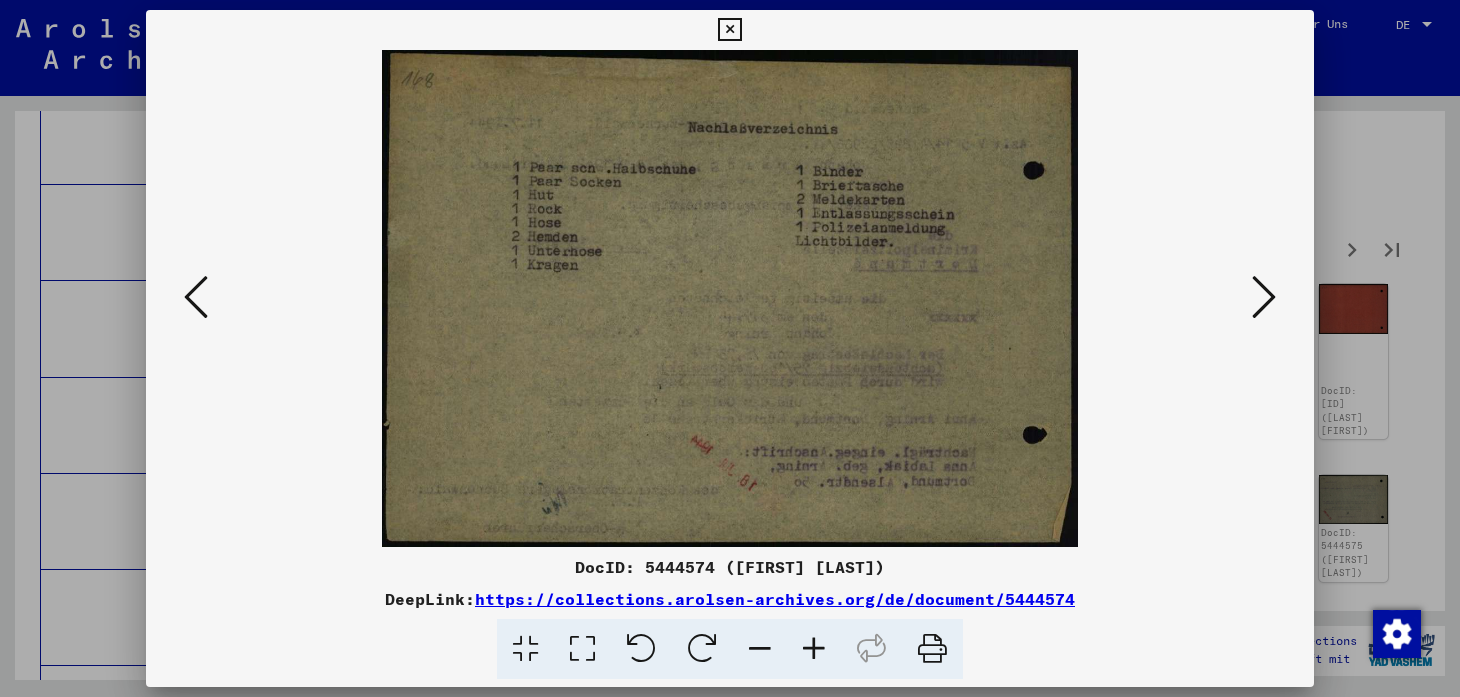 click at bounding box center (1264, 298) 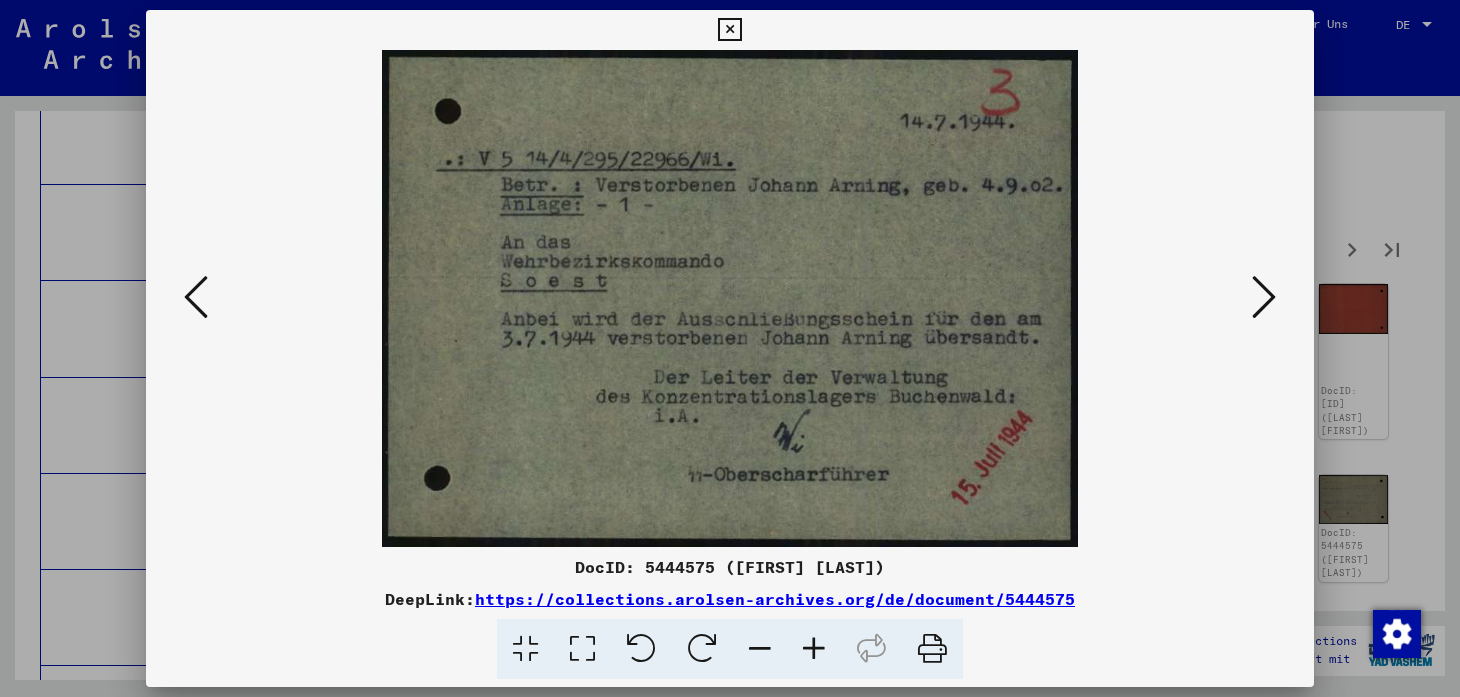 click at bounding box center [1264, 298] 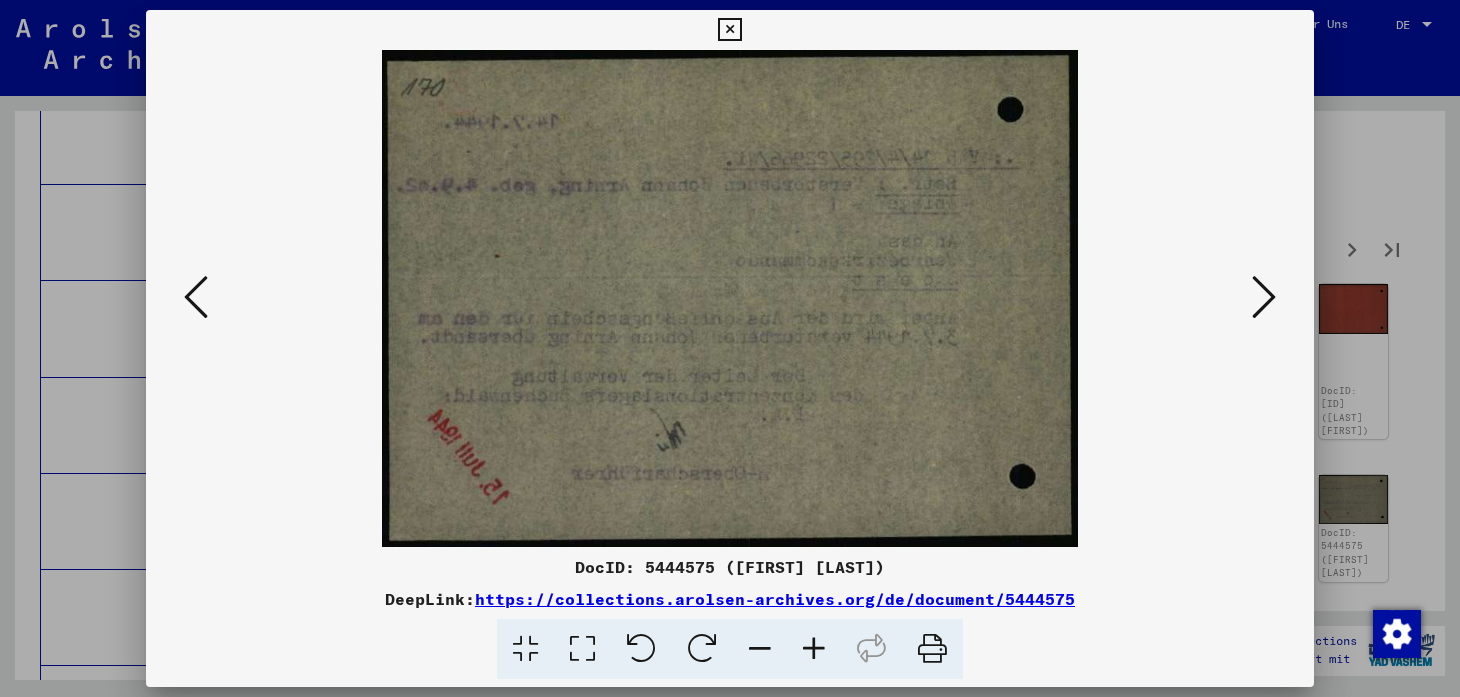 click at bounding box center [1264, 298] 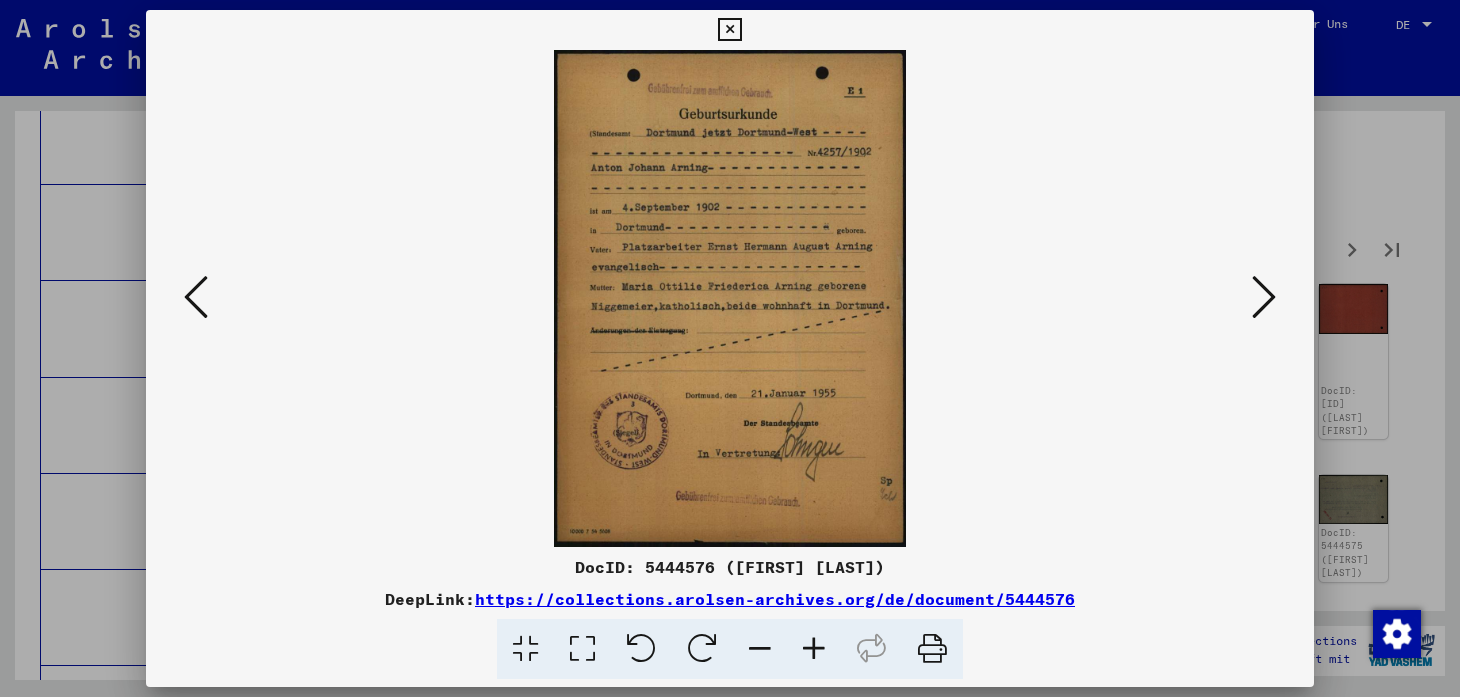 click at bounding box center [1264, 298] 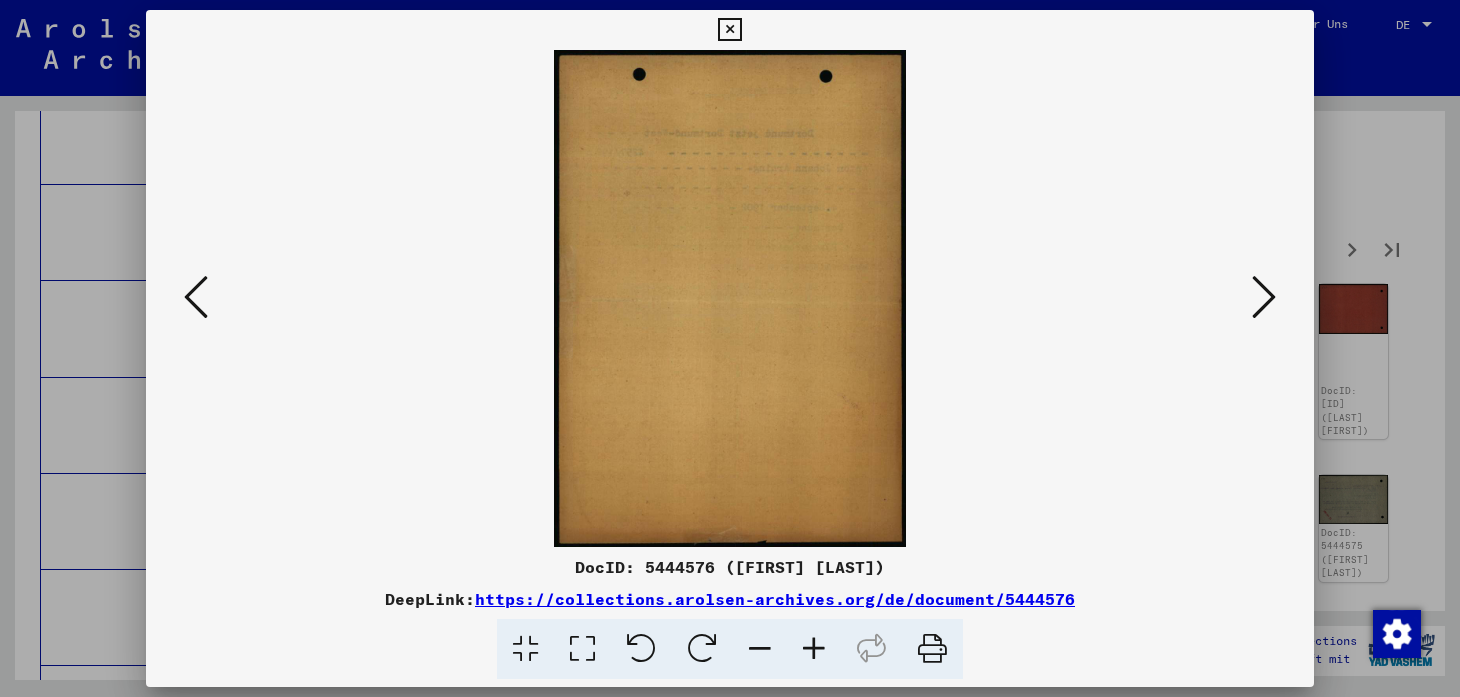 click at bounding box center [1264, 298] 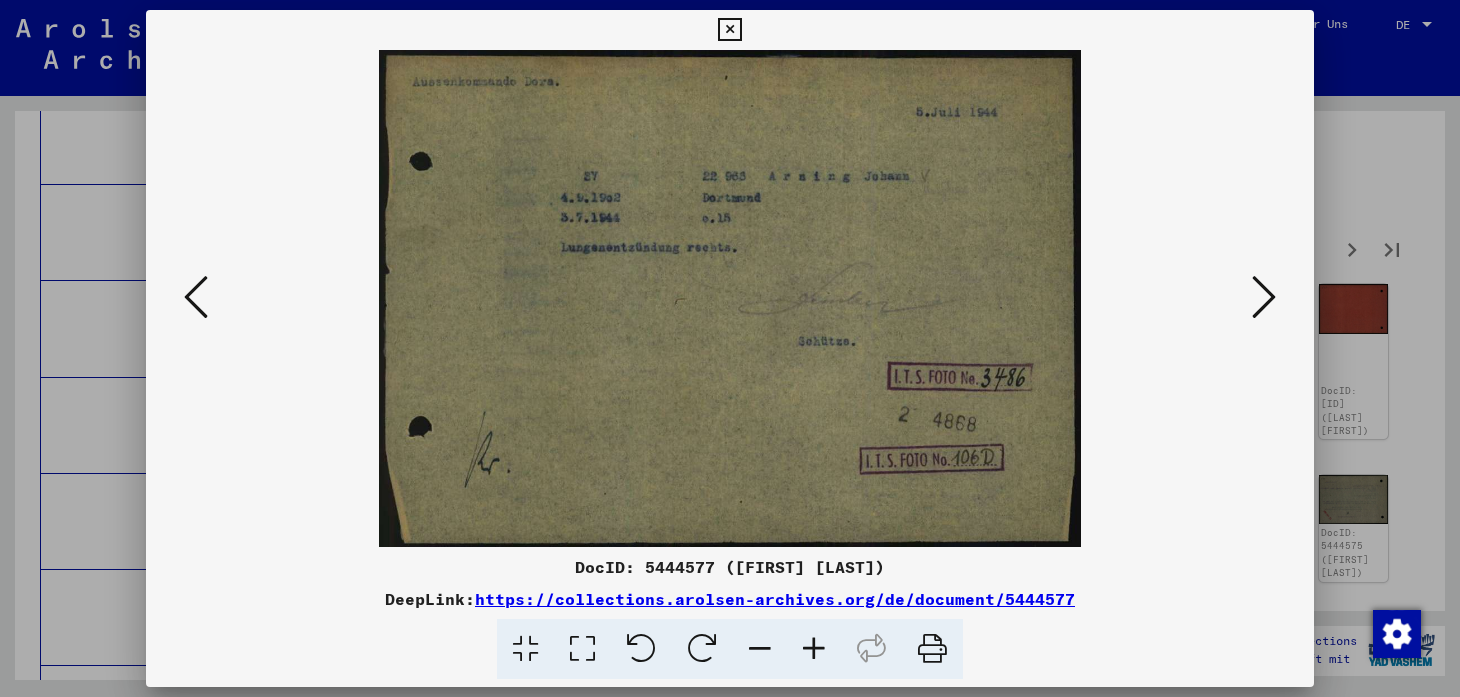 click at bounding box center [1264, 298] 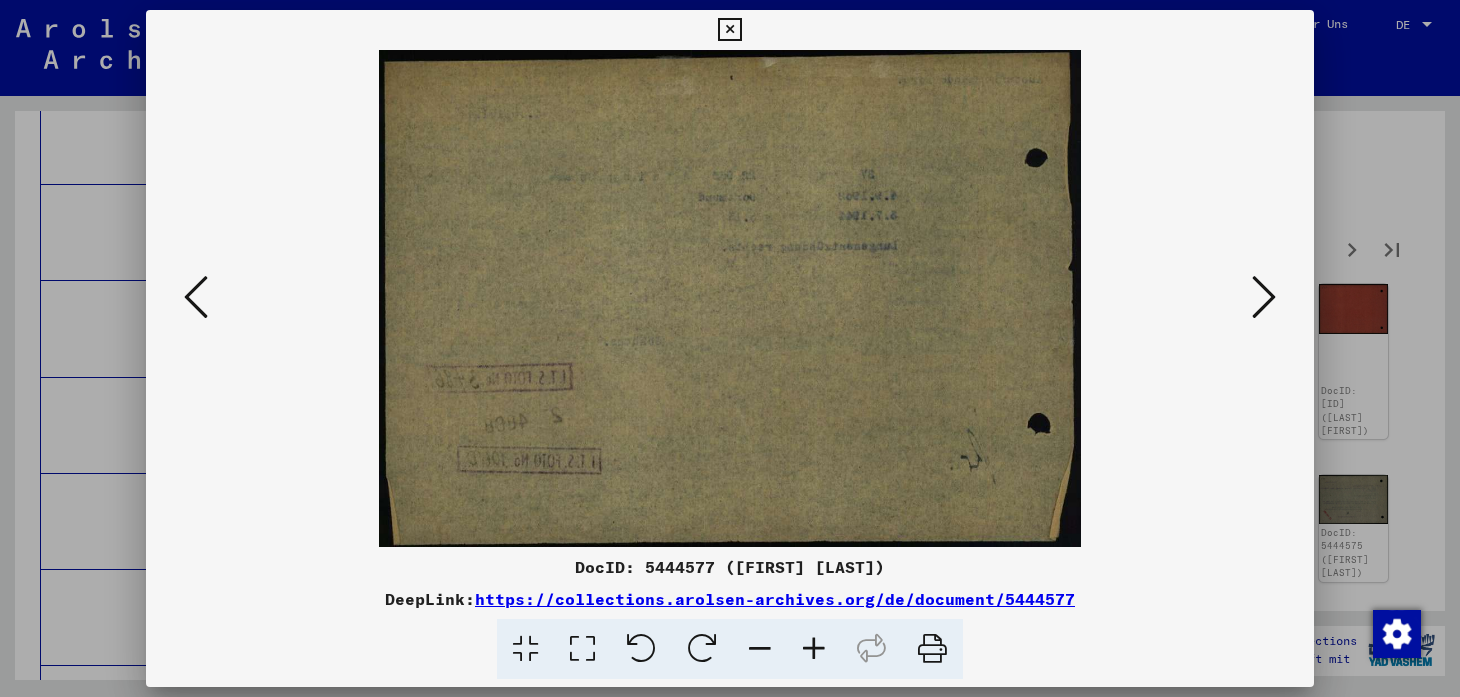 click at bounding box center [1264, 298] 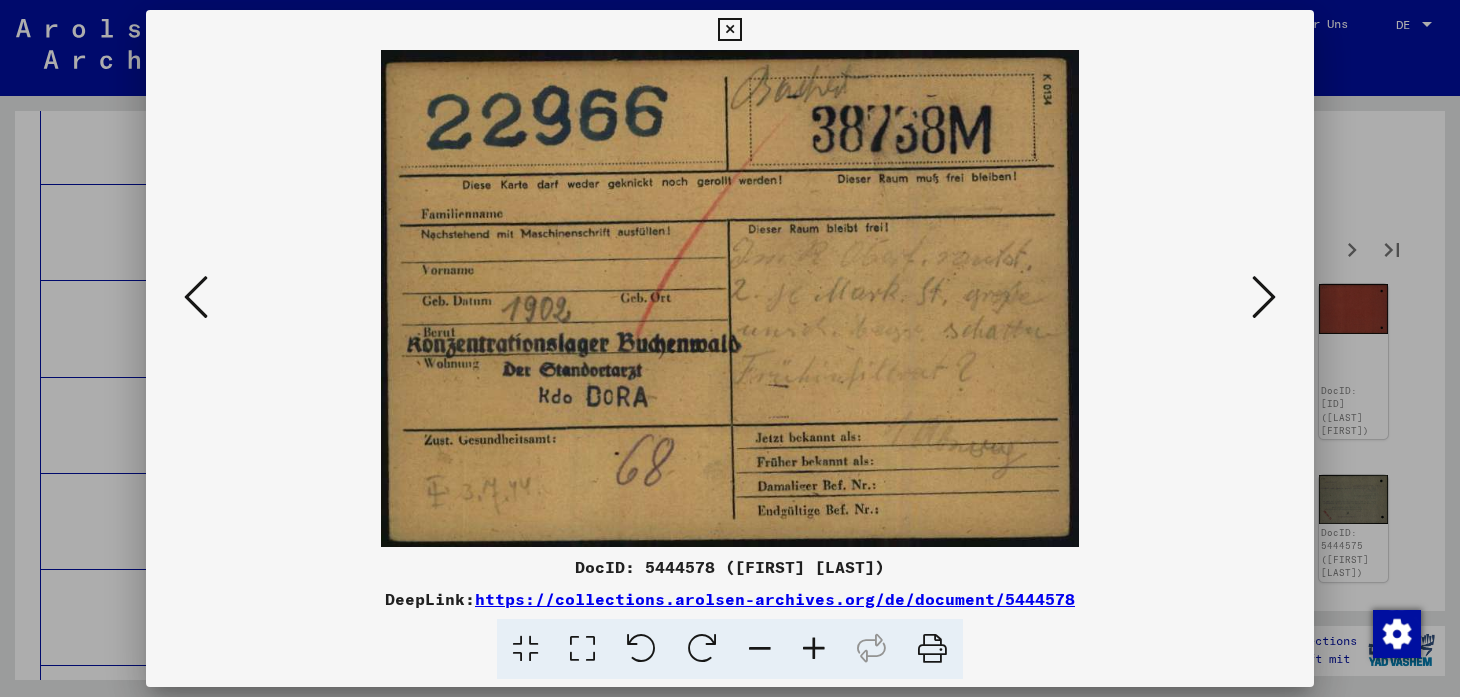 click at bounding box center [1264, 298] 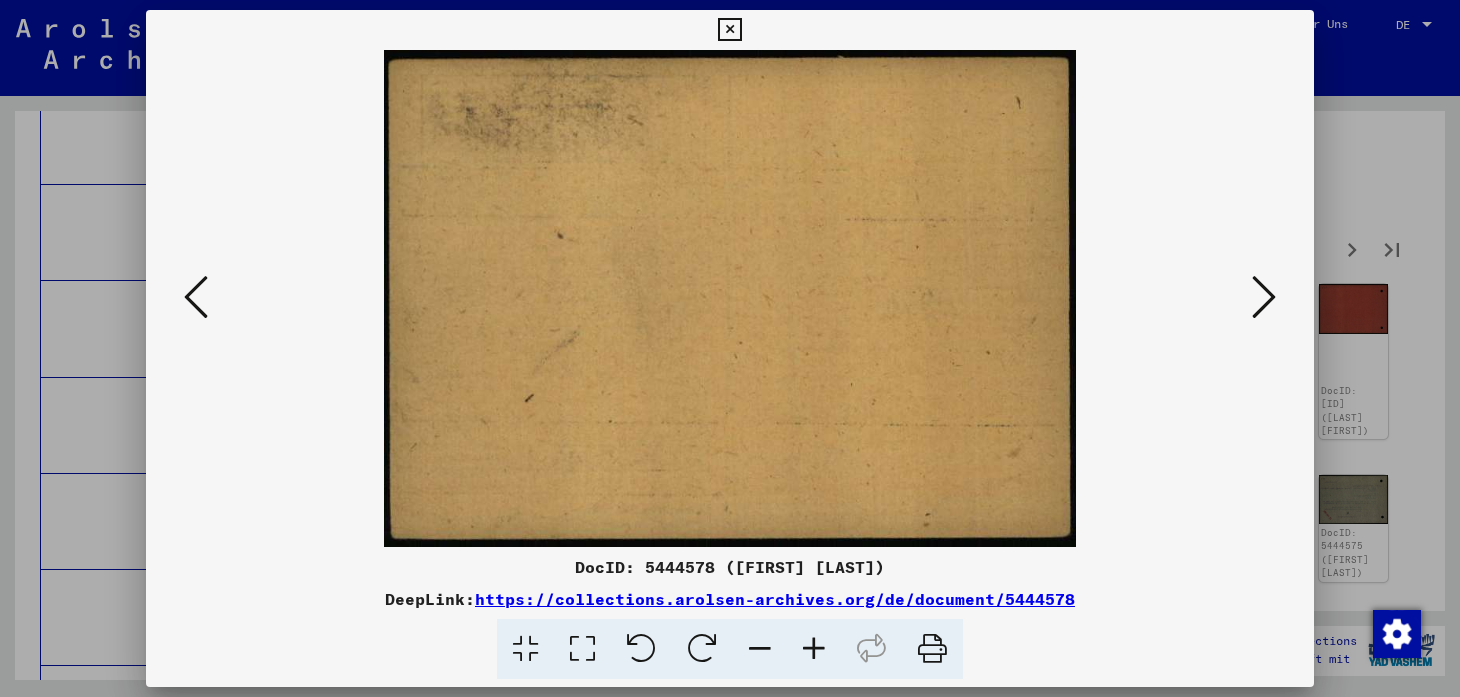 click at bounding box center [1264, 298] 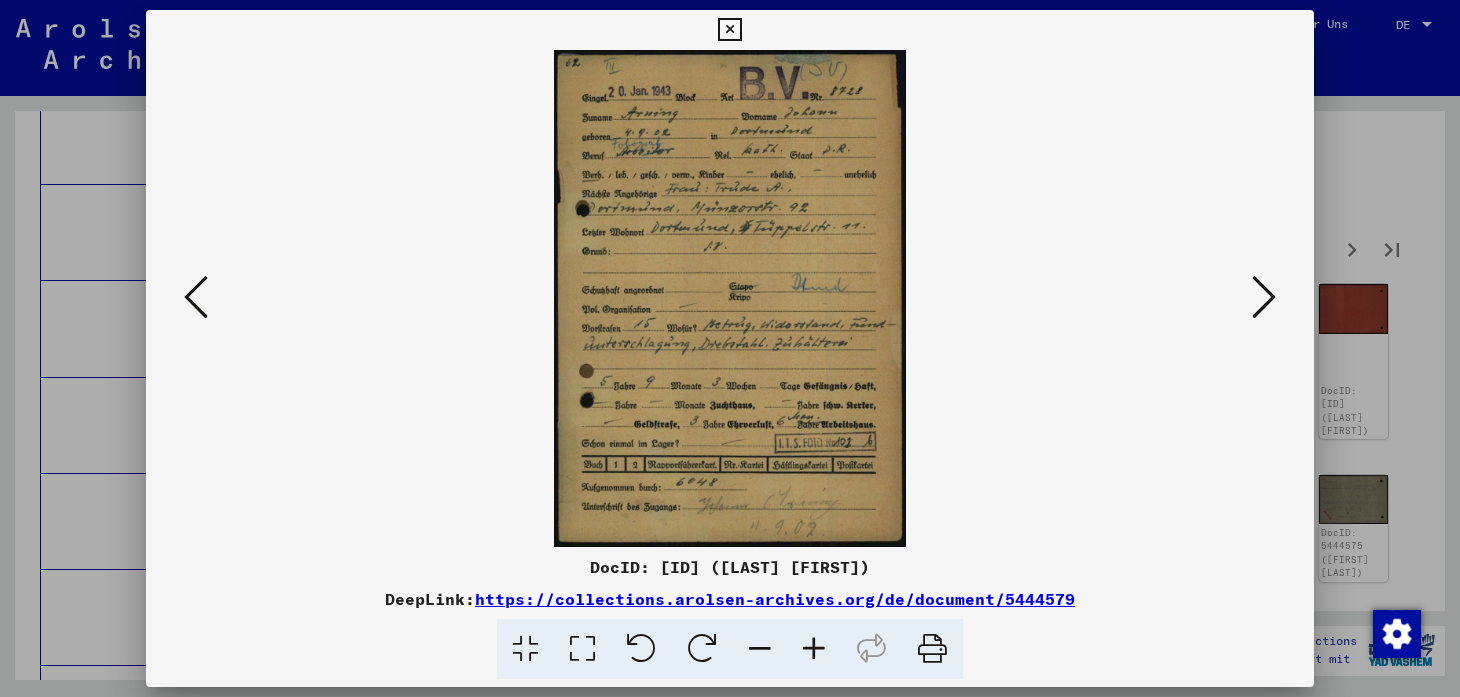click at bounding box center (1264, 298) 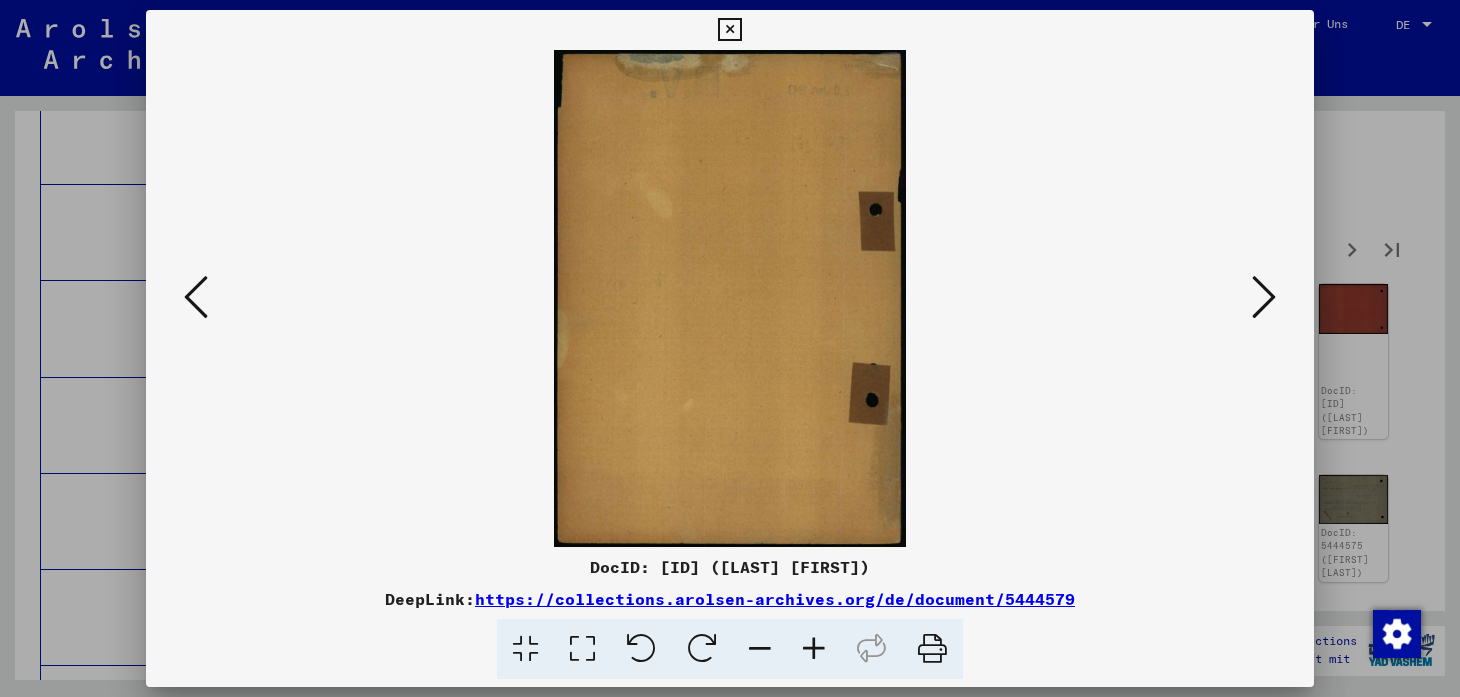click at bounding box center [1264, 298] 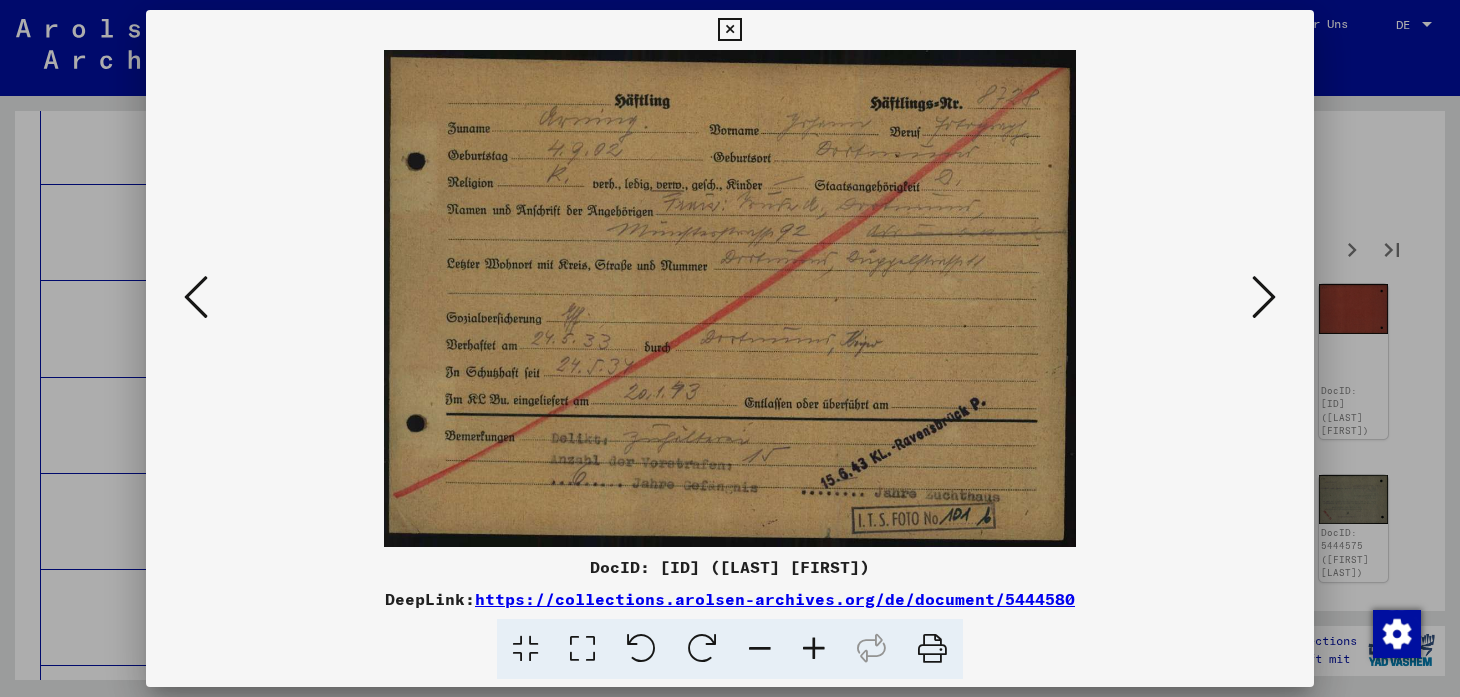 click at bounding box center (1264, 298) 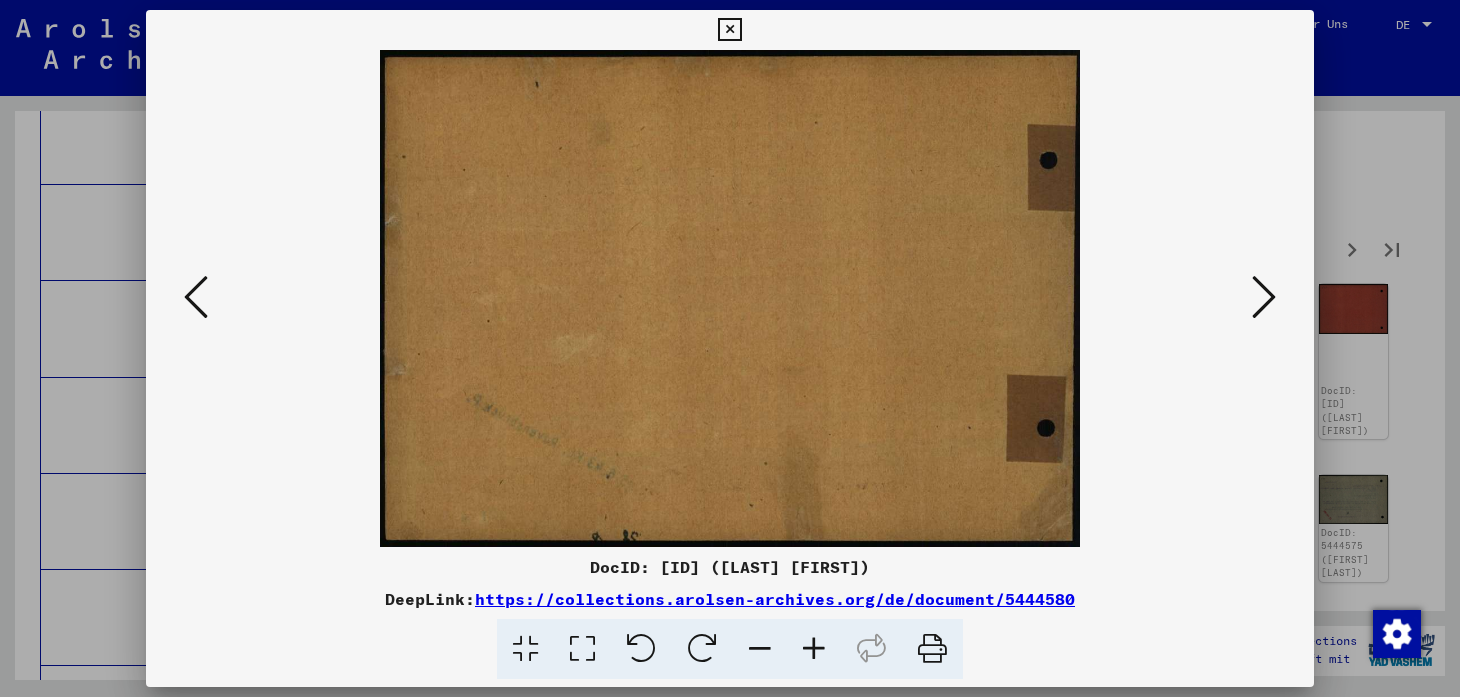 click at bounding box center (1264, 298) 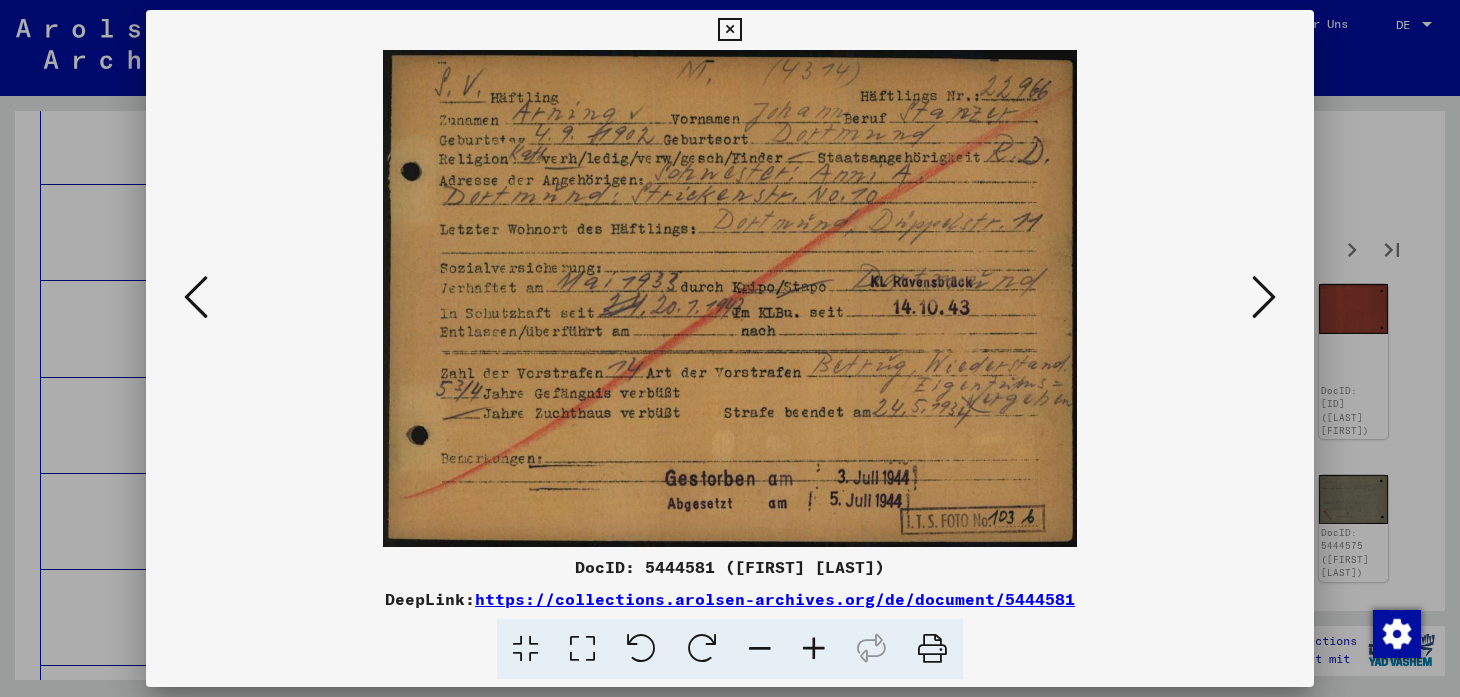 click at bounding box center [1264, 298] 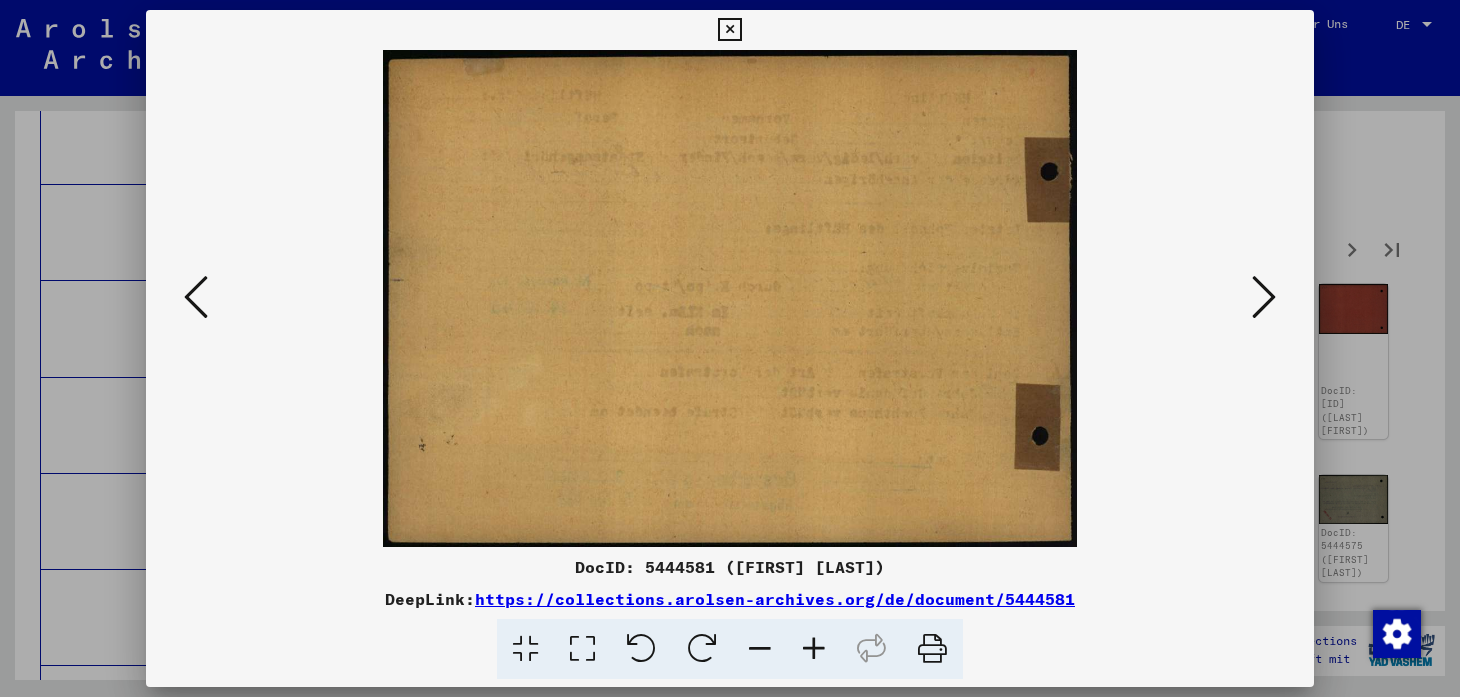 click at bounding box center [1264, 298] 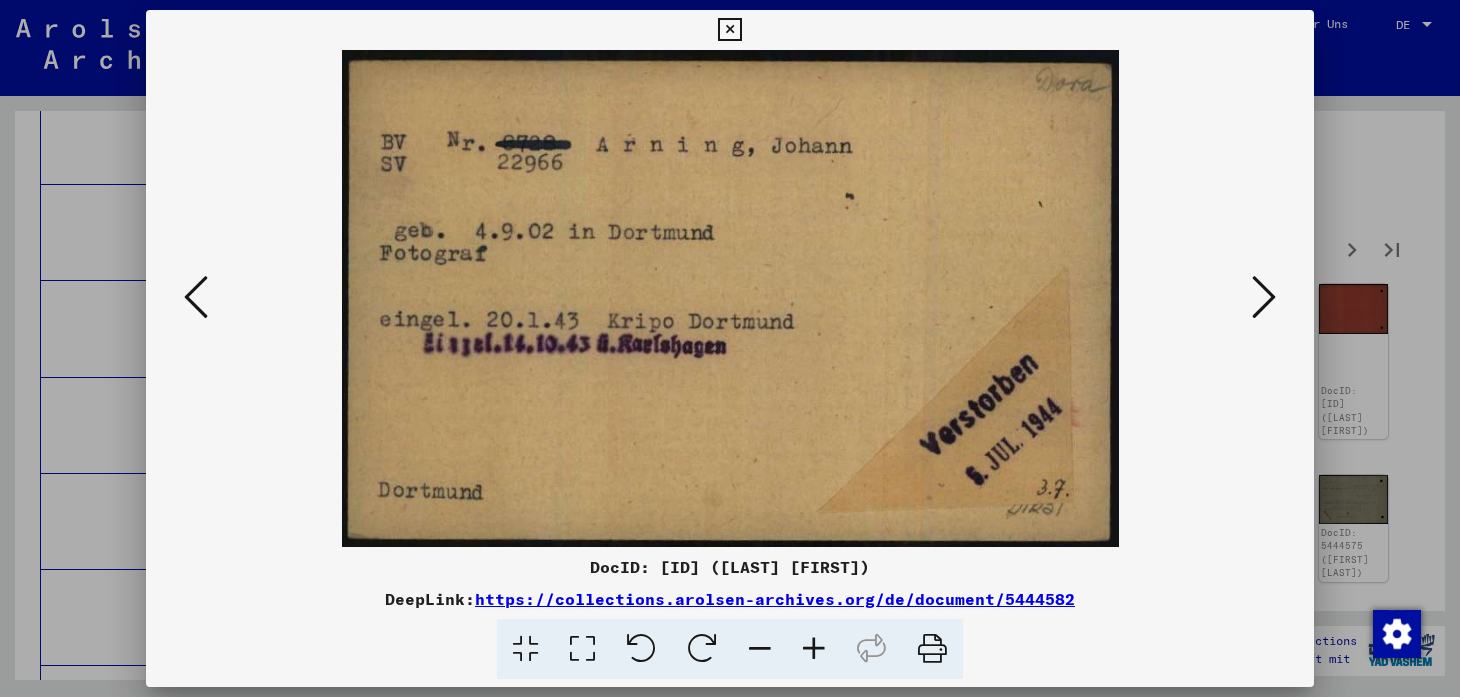 click at bounding box center (1264, 298) 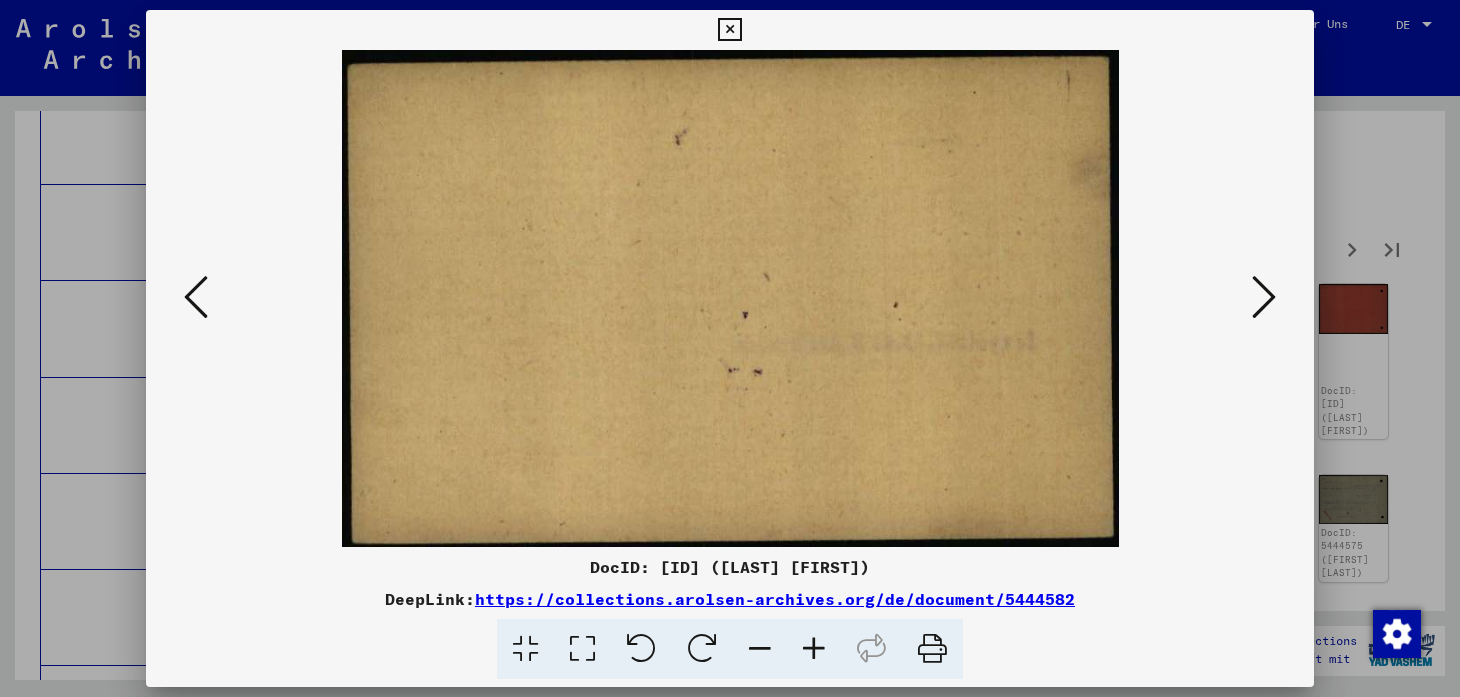 click at bounding box center [1264, 298] 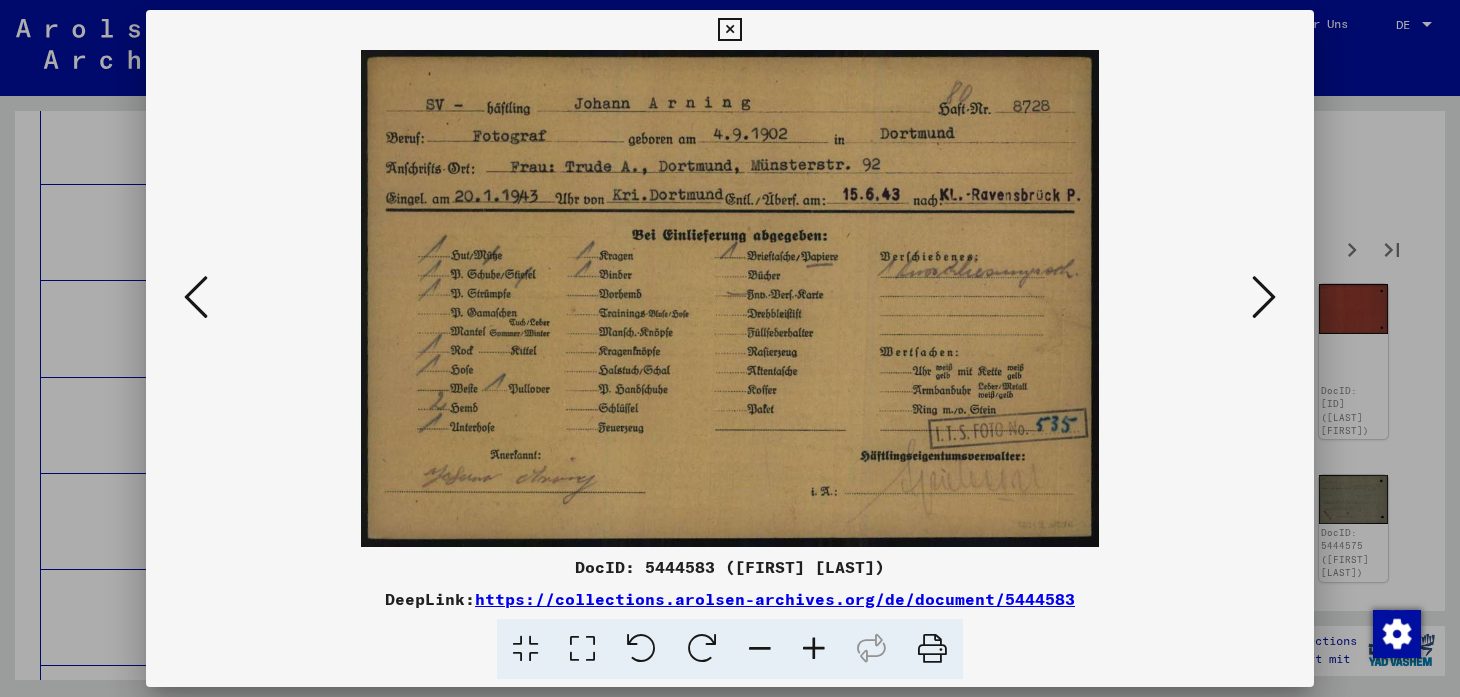 click at bounding box center (1264, 298) 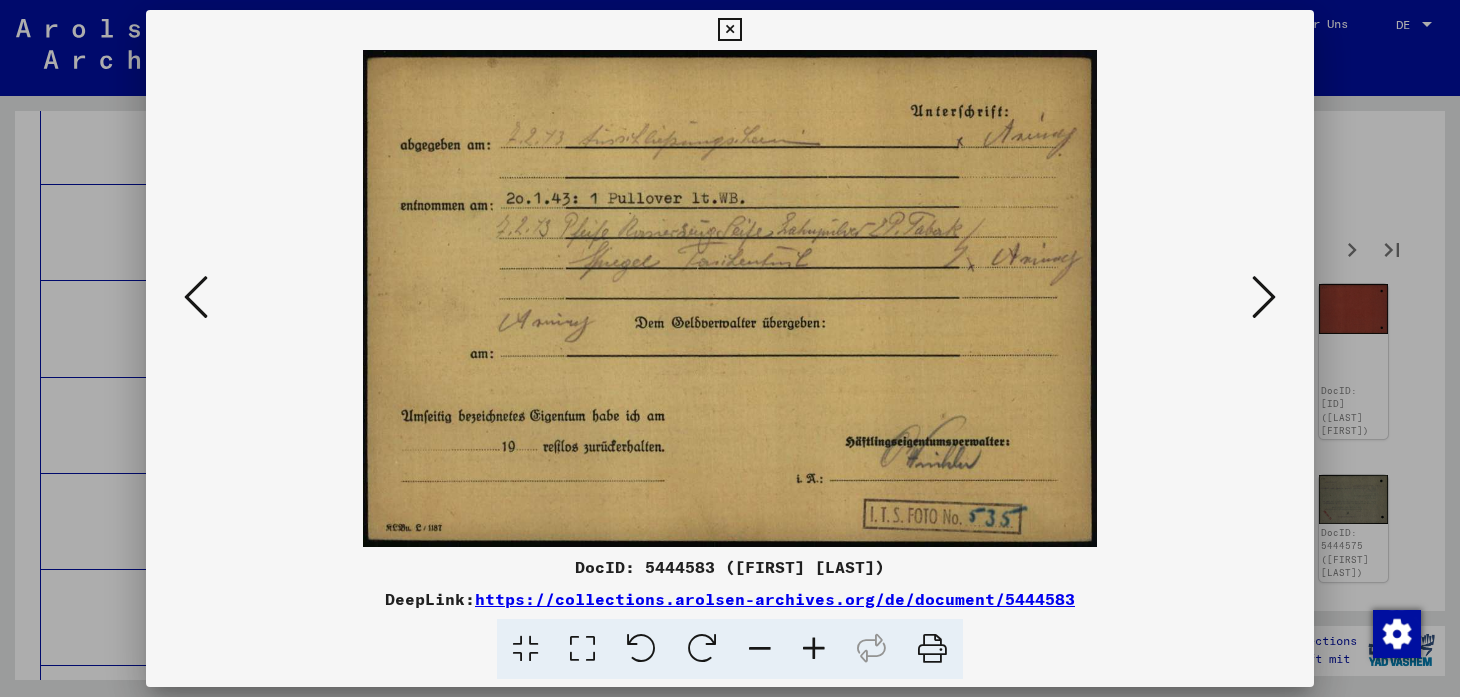 click at bounding box center [1264, 298] 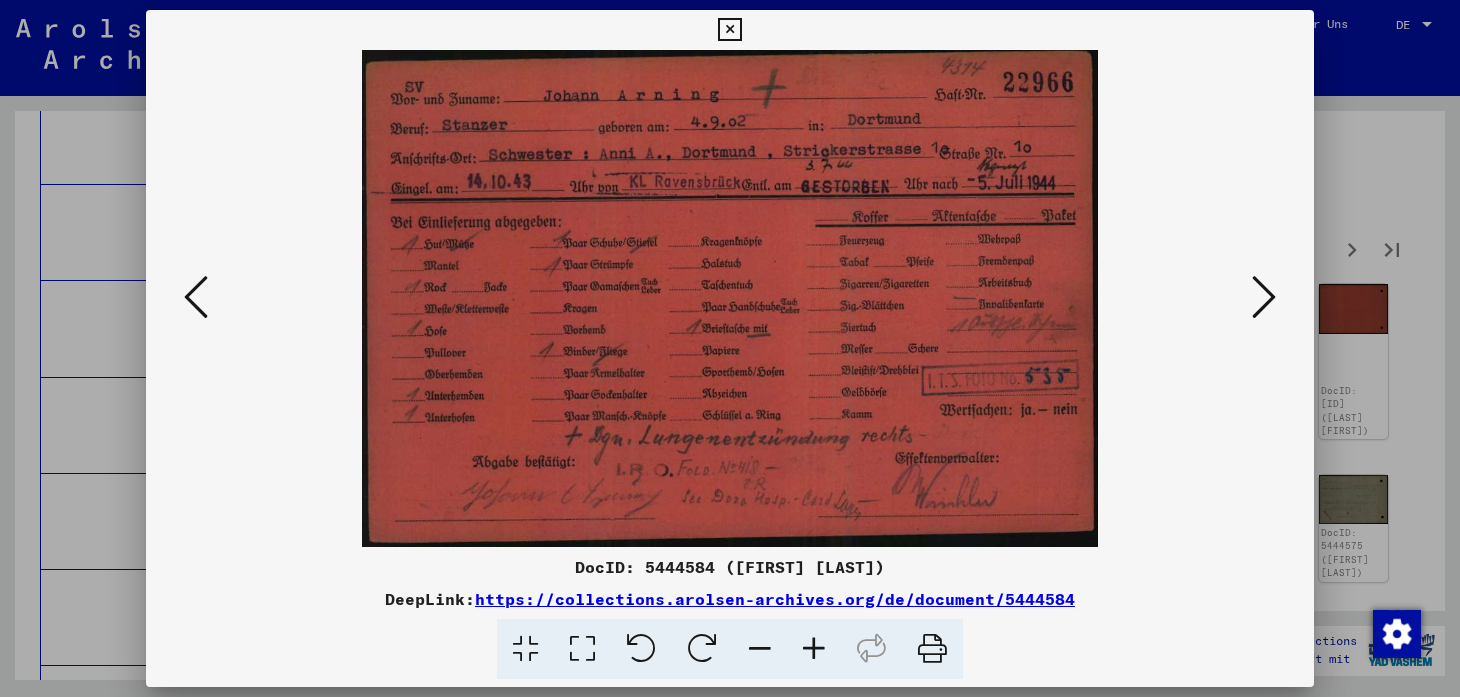 click at bounding box center (1264, 298) 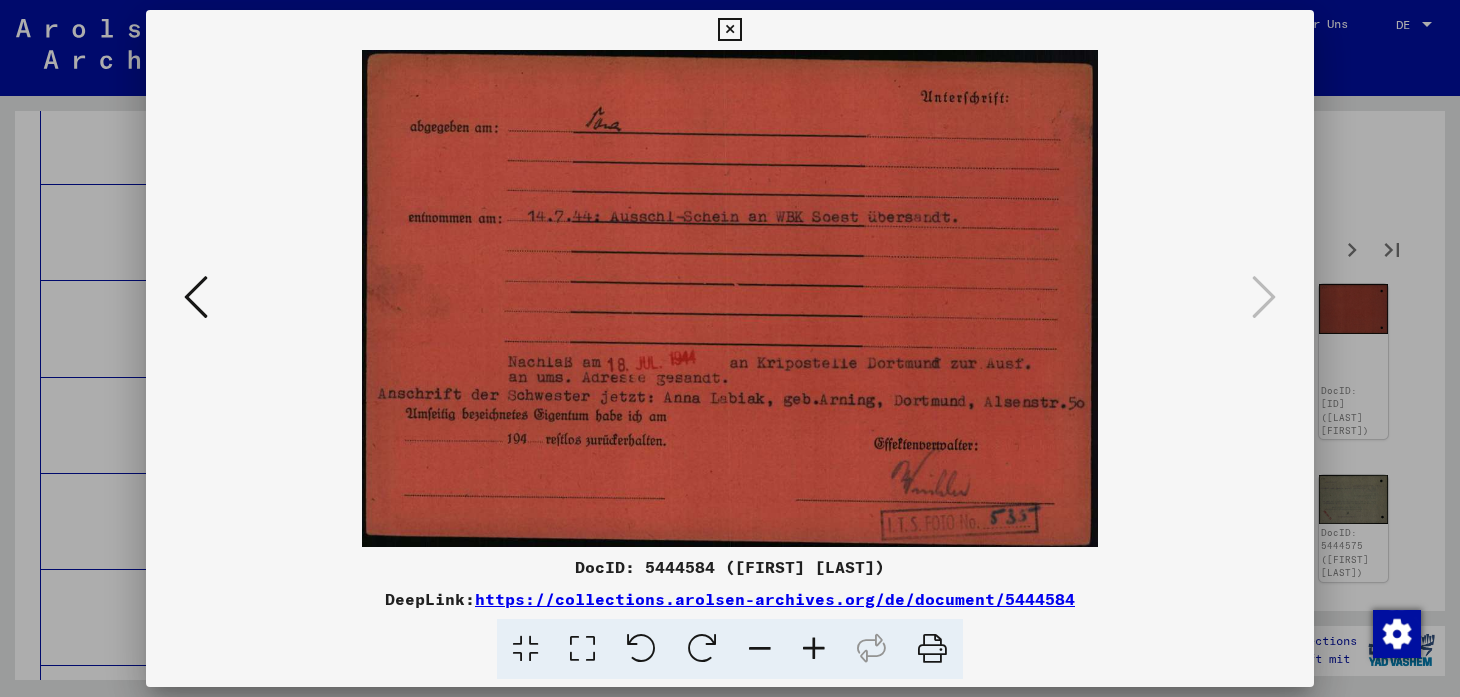 click at bounding box center [730, 348] 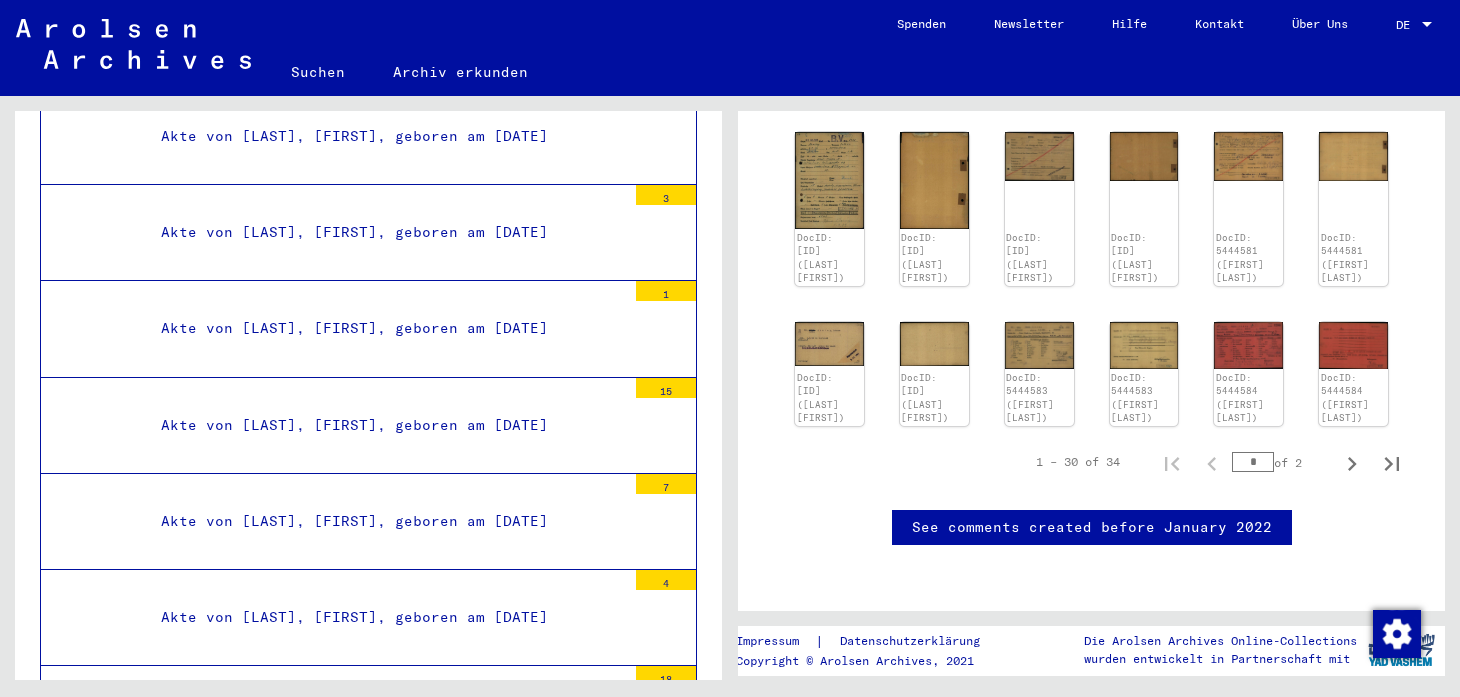 scroll, scrollTop: 938, scrollLeft: 0, axis: vertical 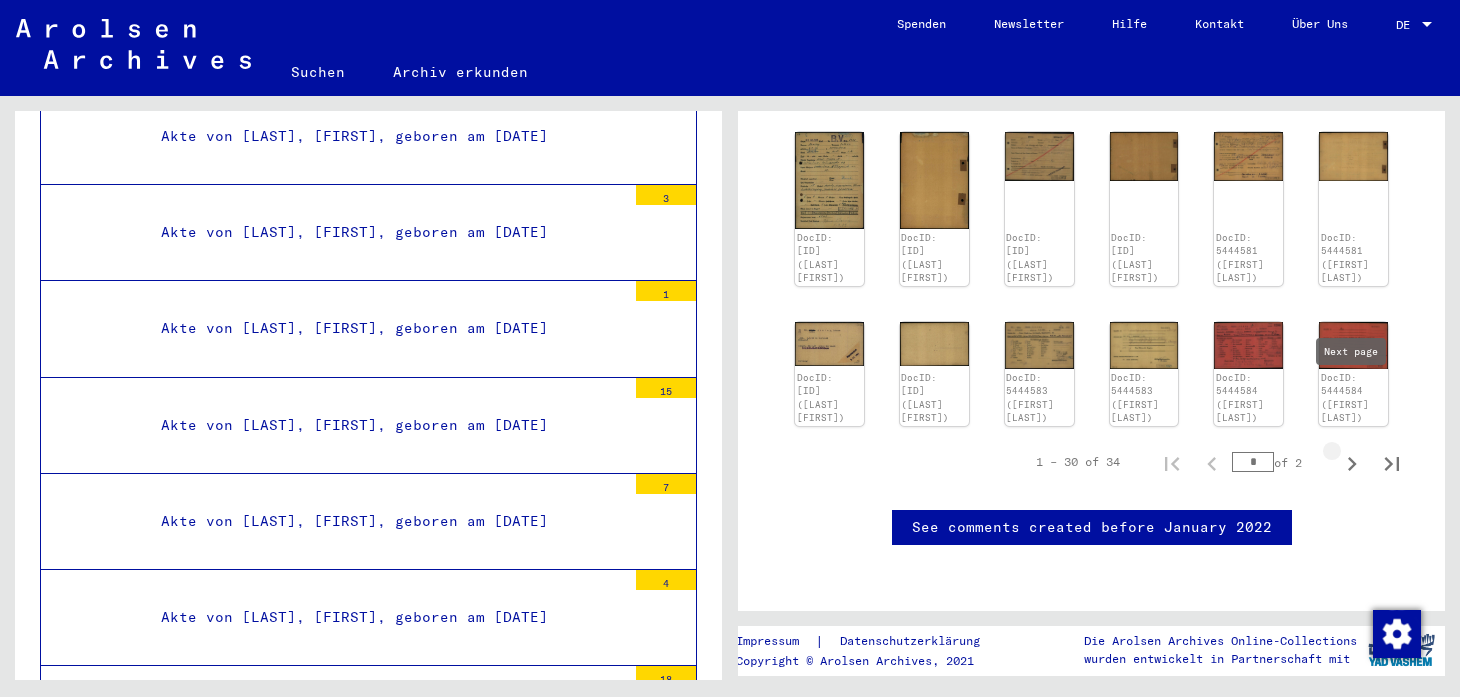click 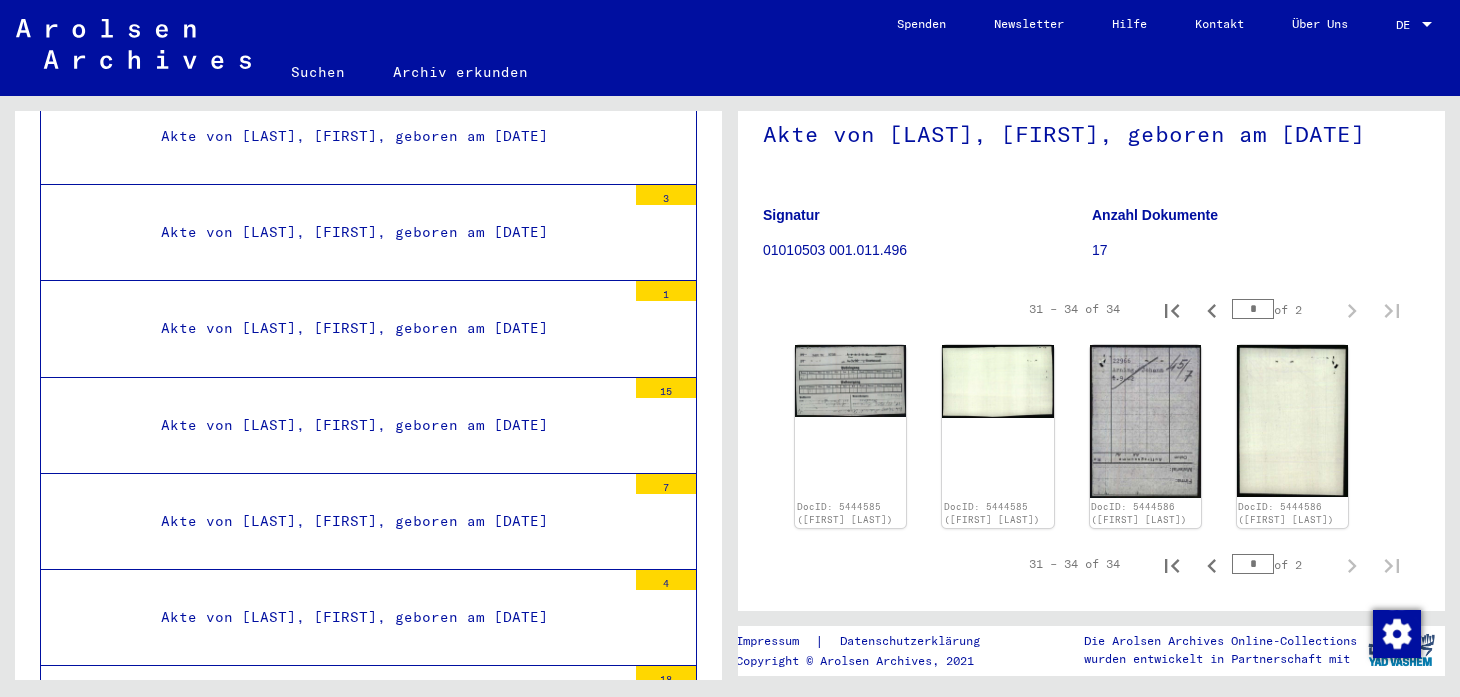 scroll, scrollTop: 107, scrollLeft: 0, axis: vertical 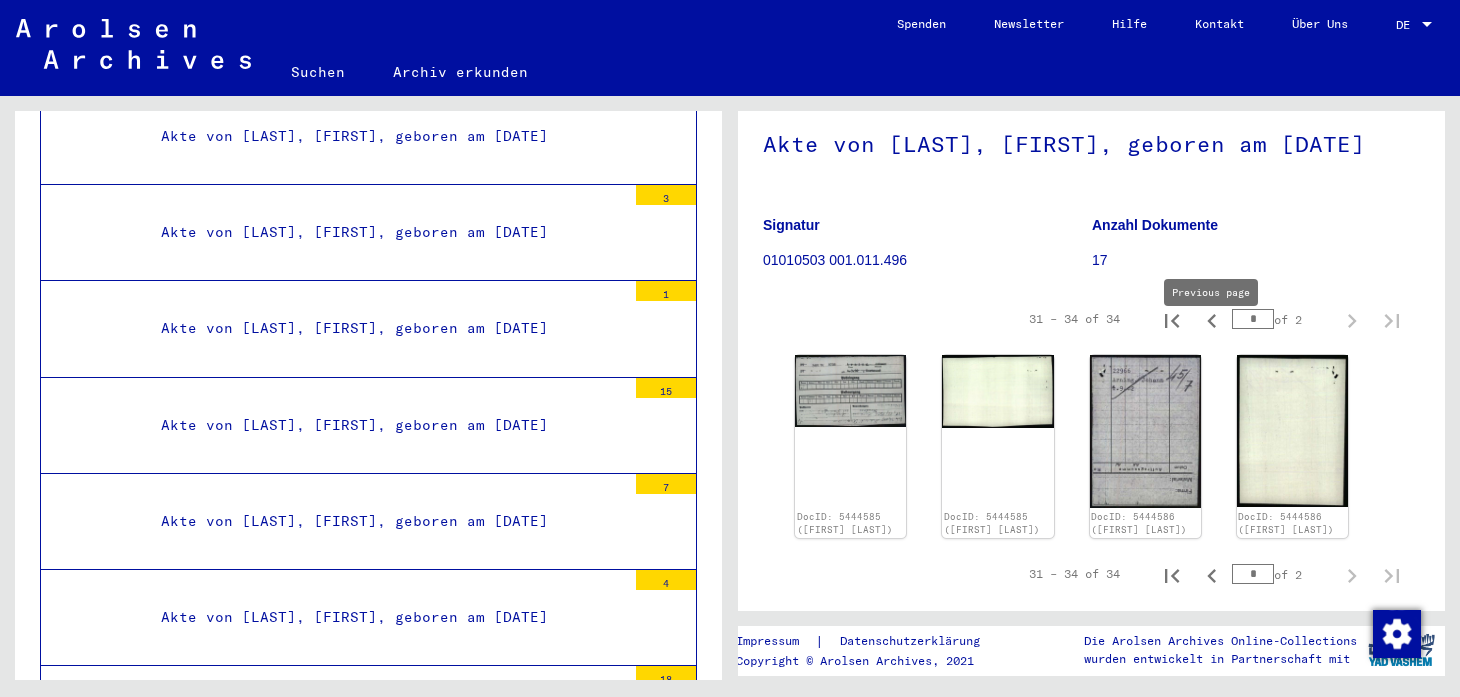 click 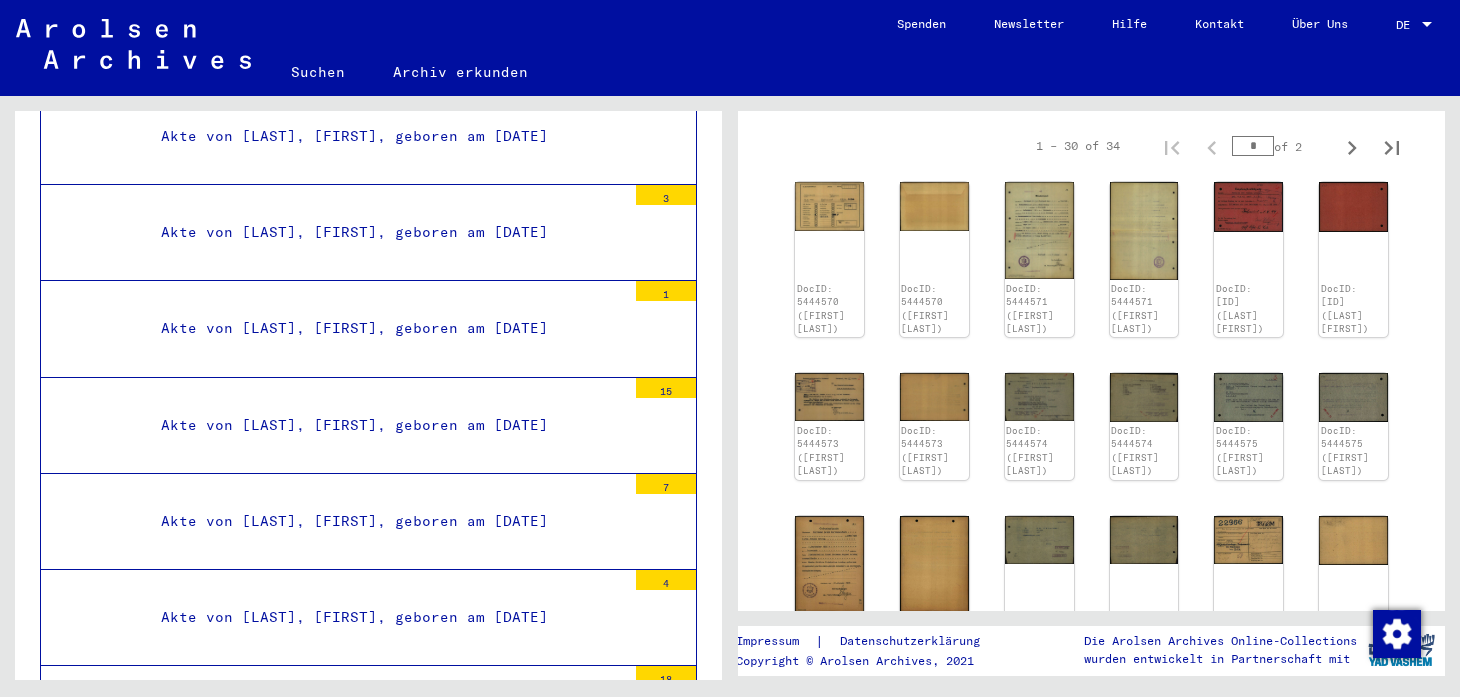 scroll, scrollTop: 533, scrollLeft: 0, axis: vertical 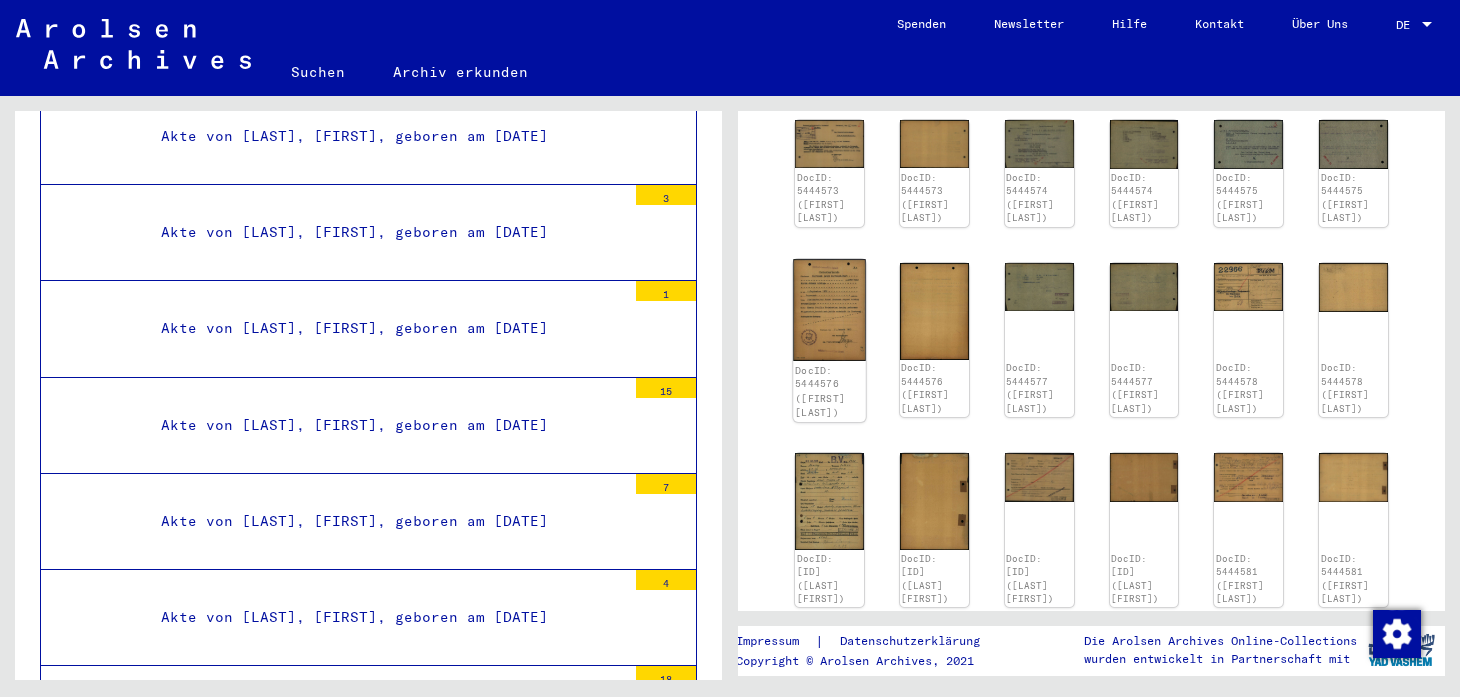 click 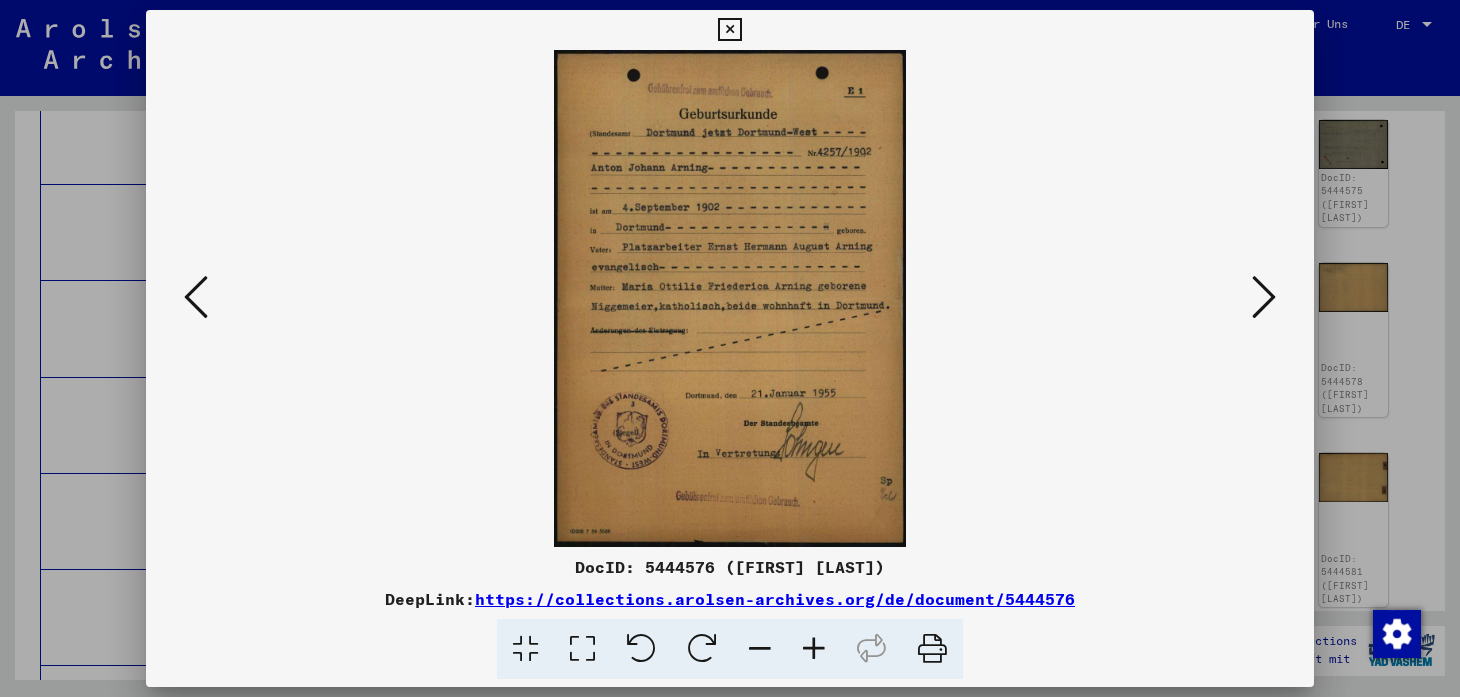 type 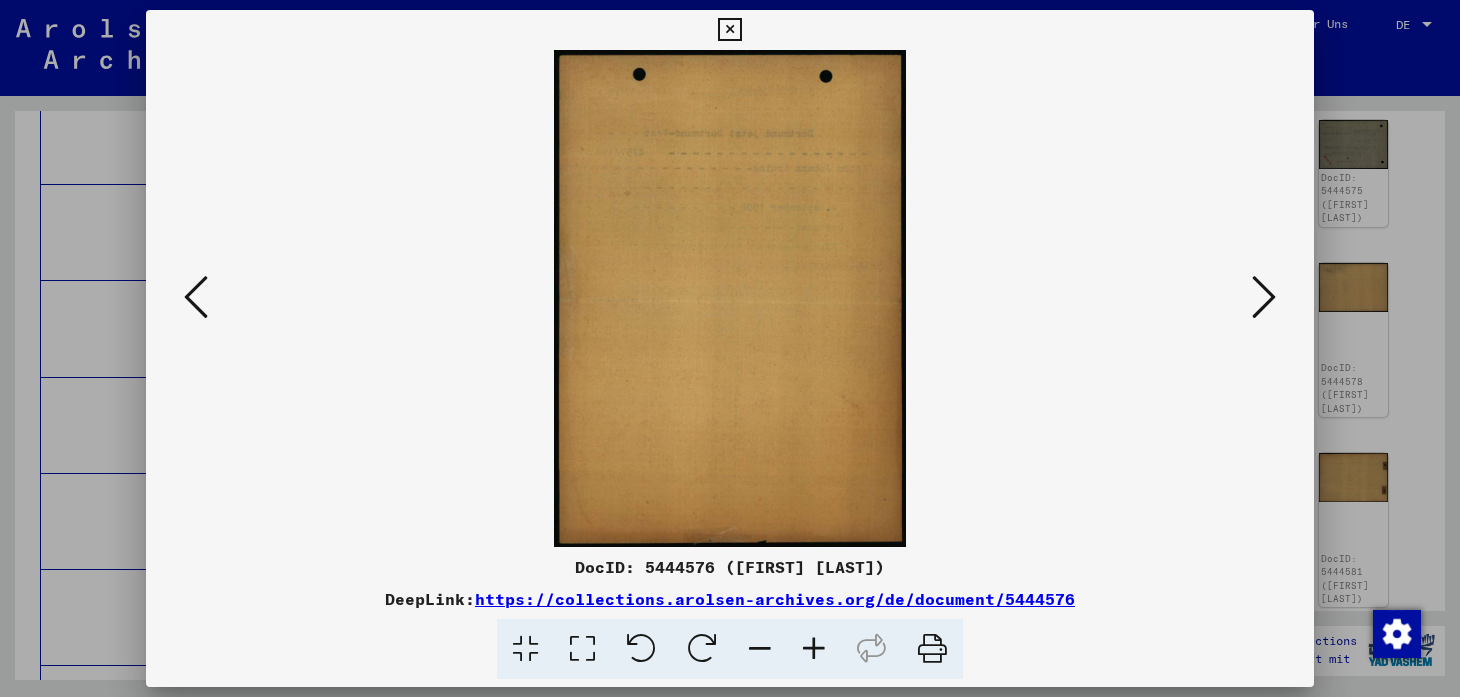 click at bounding box center (1264, 297) 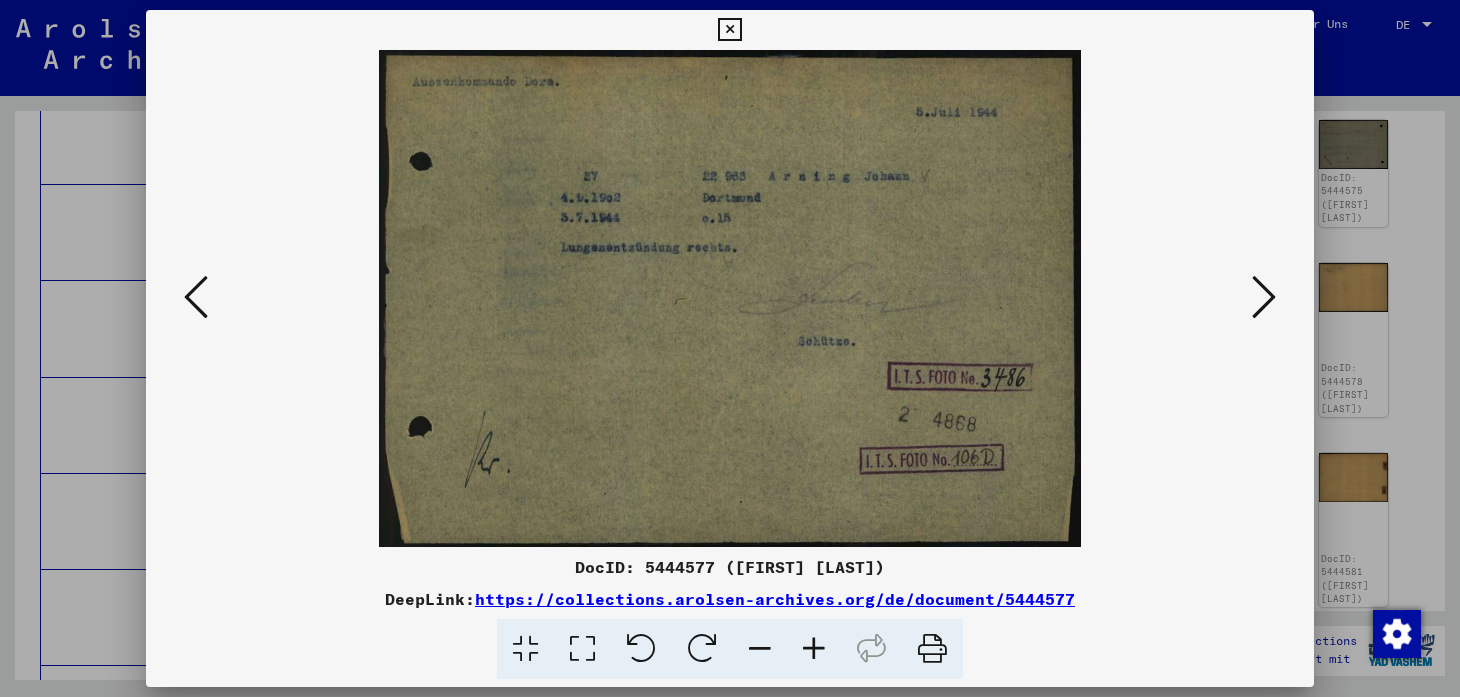 click at bounding box center (1264, 297) 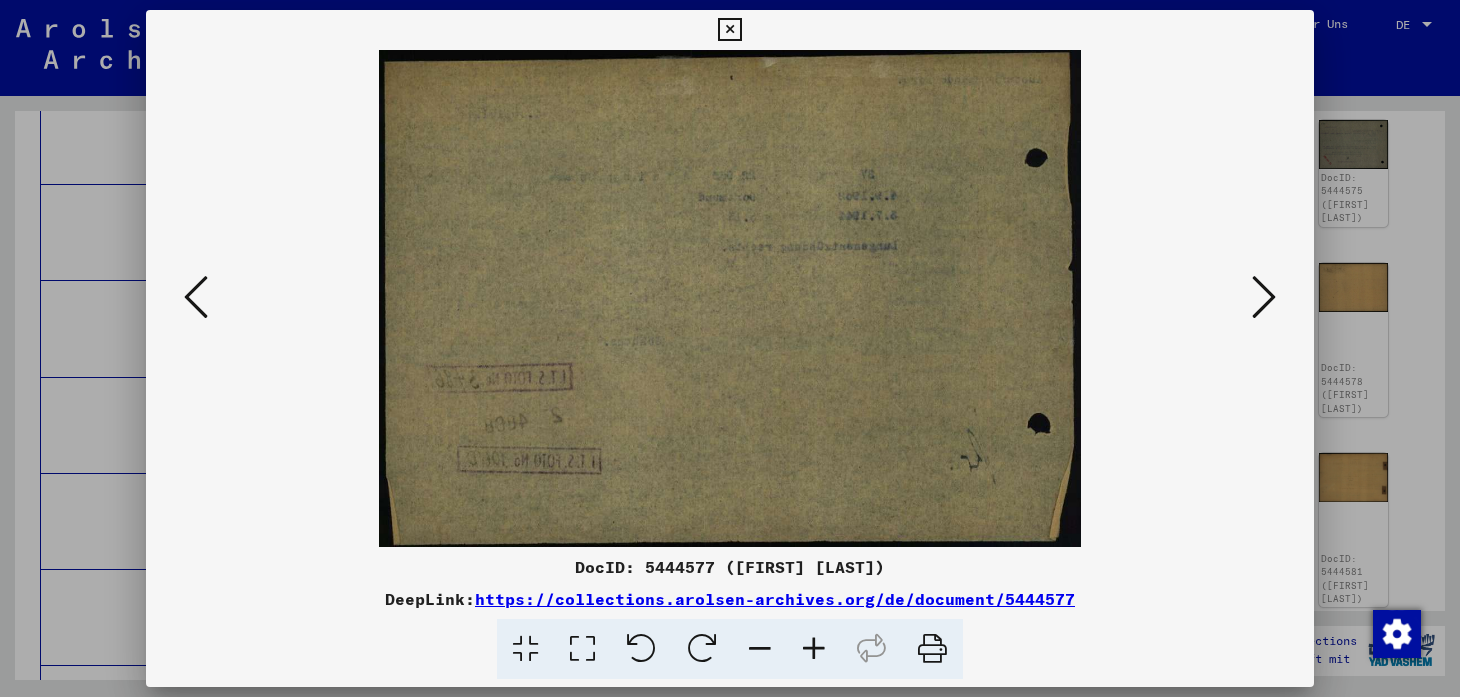 click at bounding box center (1264, 297) 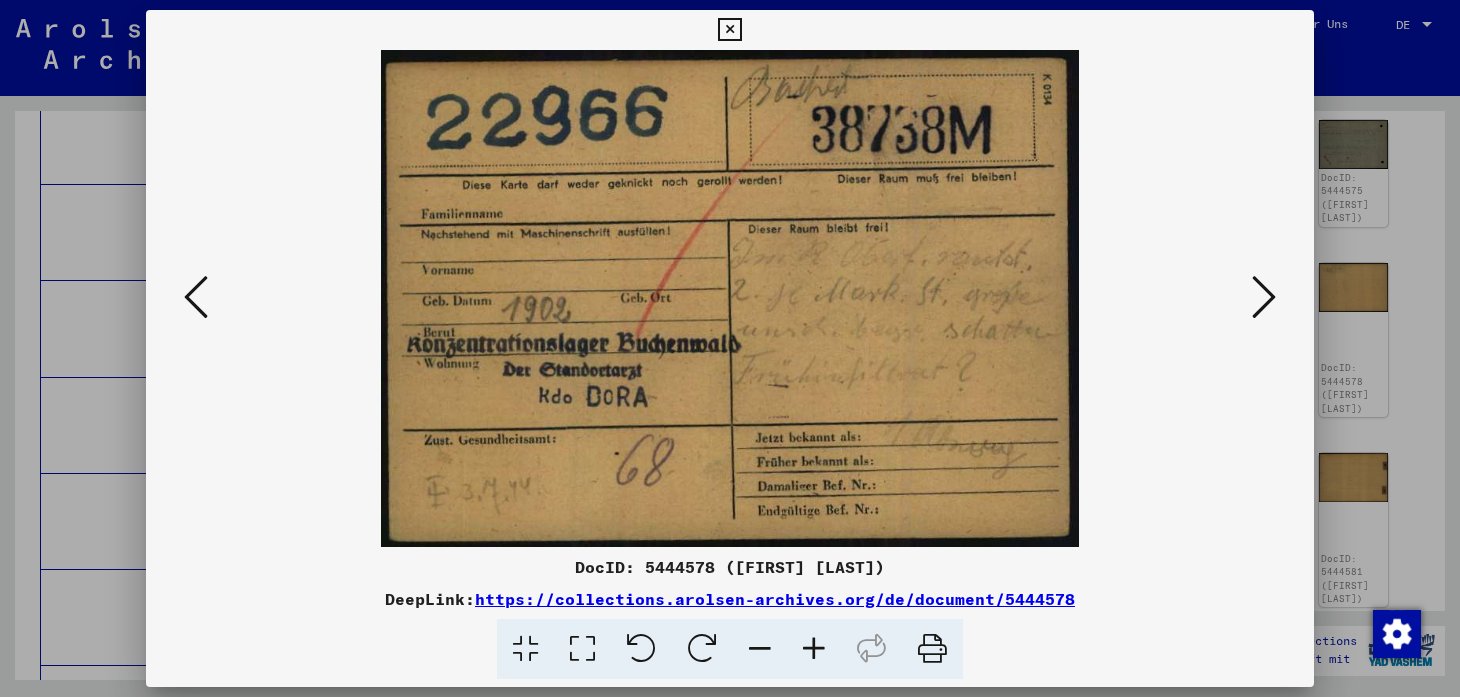 click at bounding box center [1264, 297] 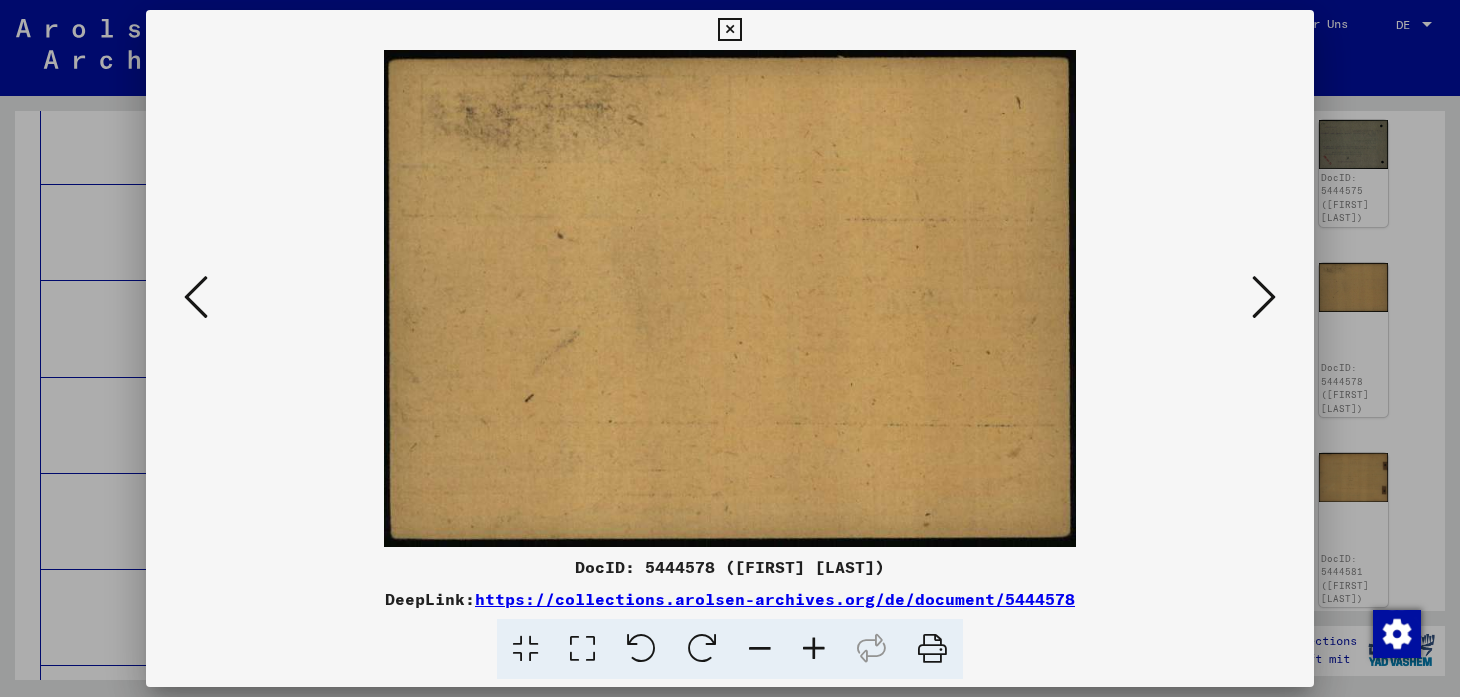 click at bounding box center [1264, 297] 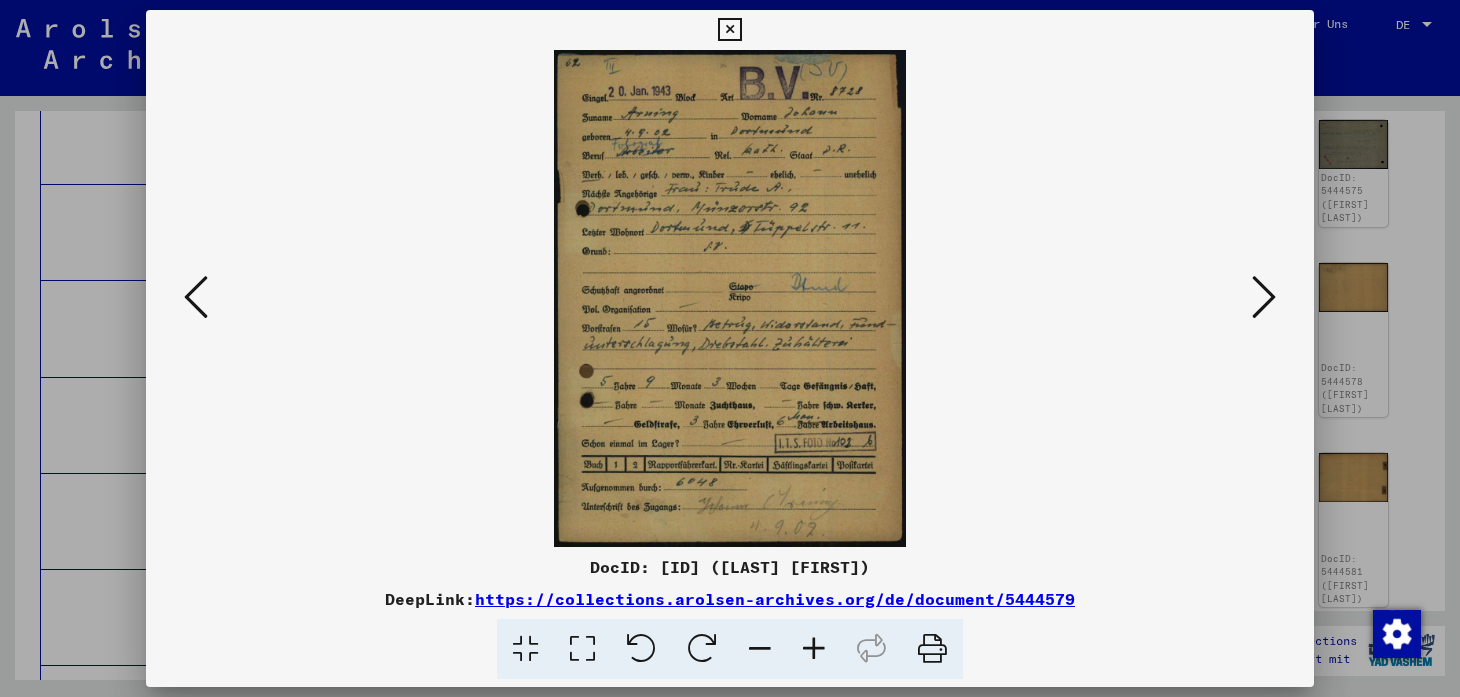 click at bounding box center [1264, 297] 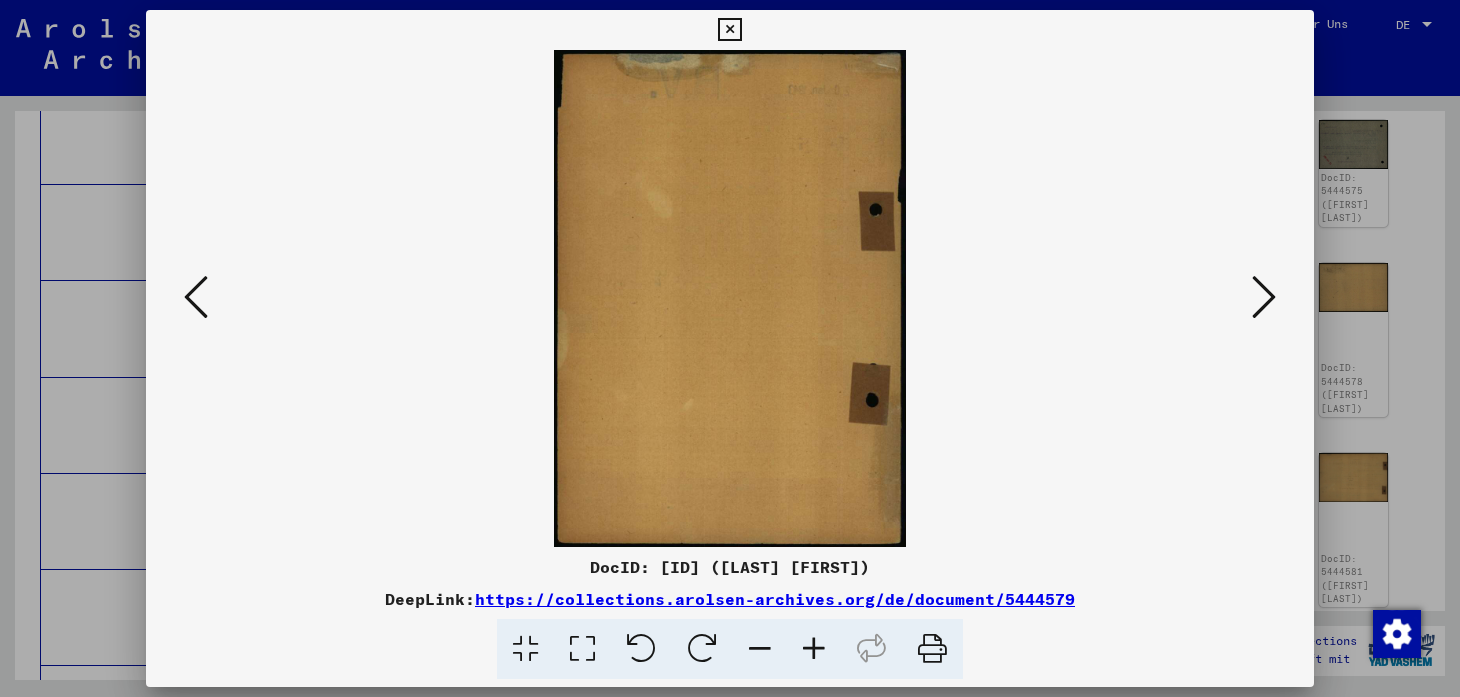 click at bounding box center [196, 297] 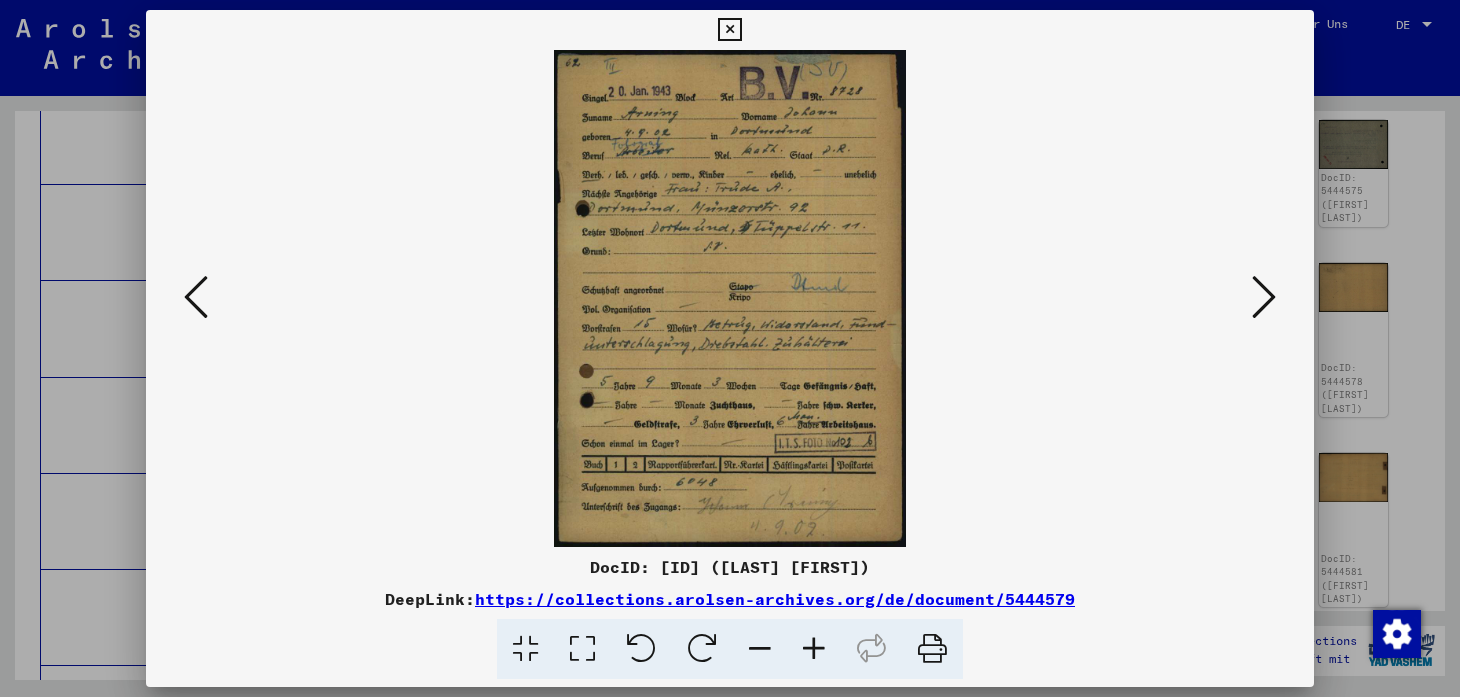 click at bounding box center (196, 297) 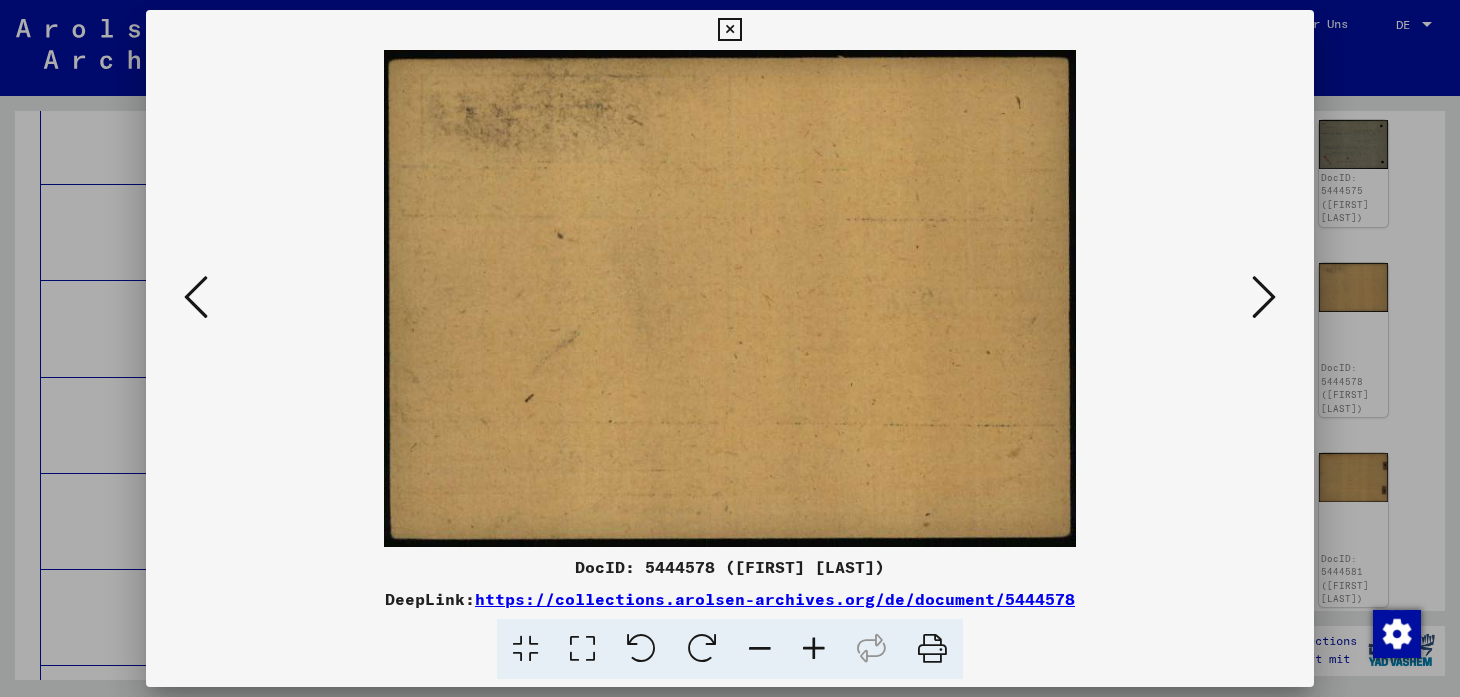click at bounding box center [196, 297] 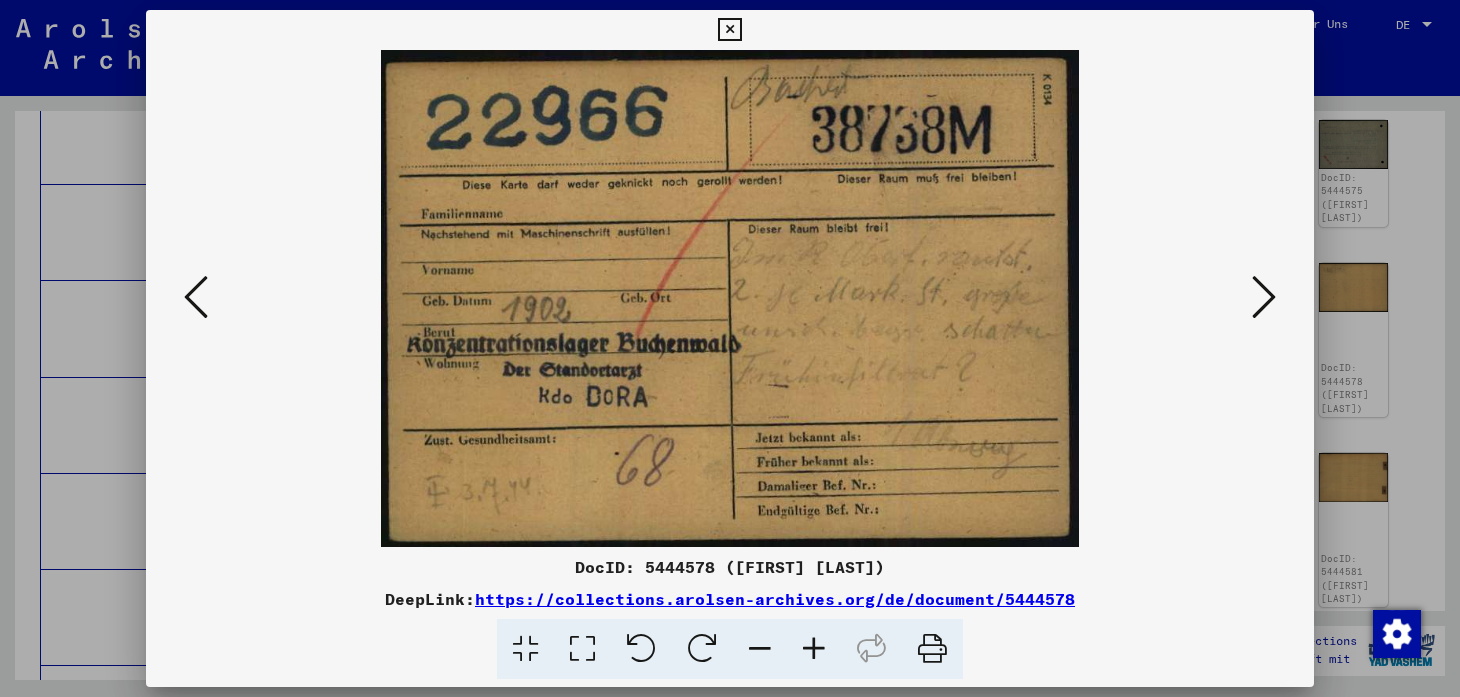 click at bounding box center (196, 297) 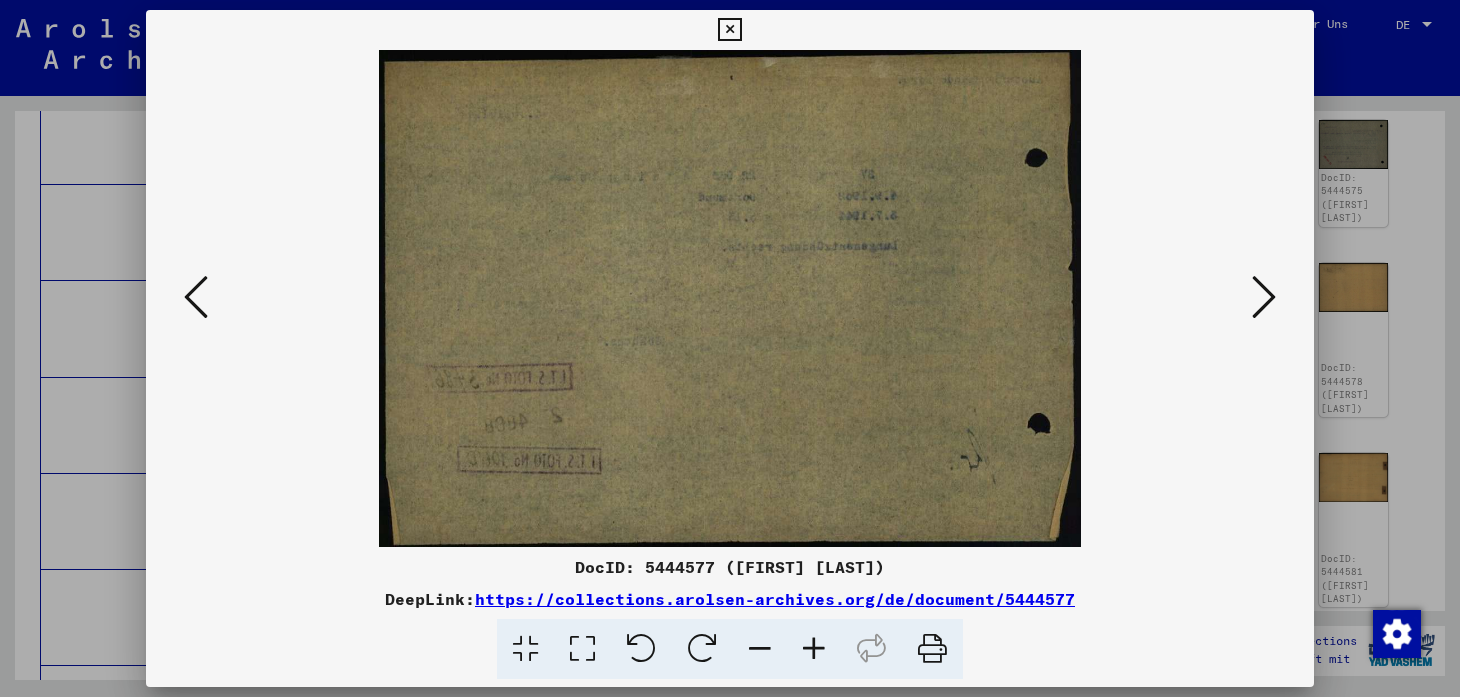 click at bounding box center [196, 297] 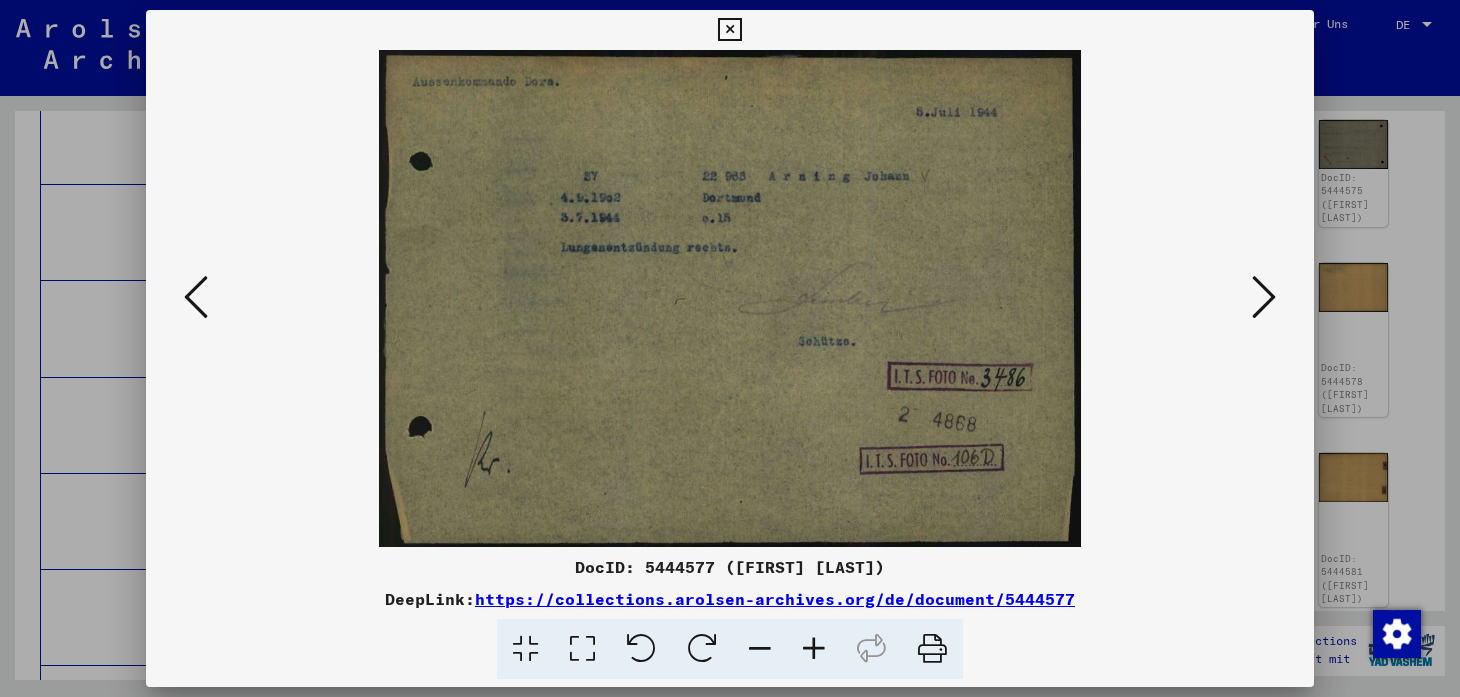 click at bounding box center [196, 297] 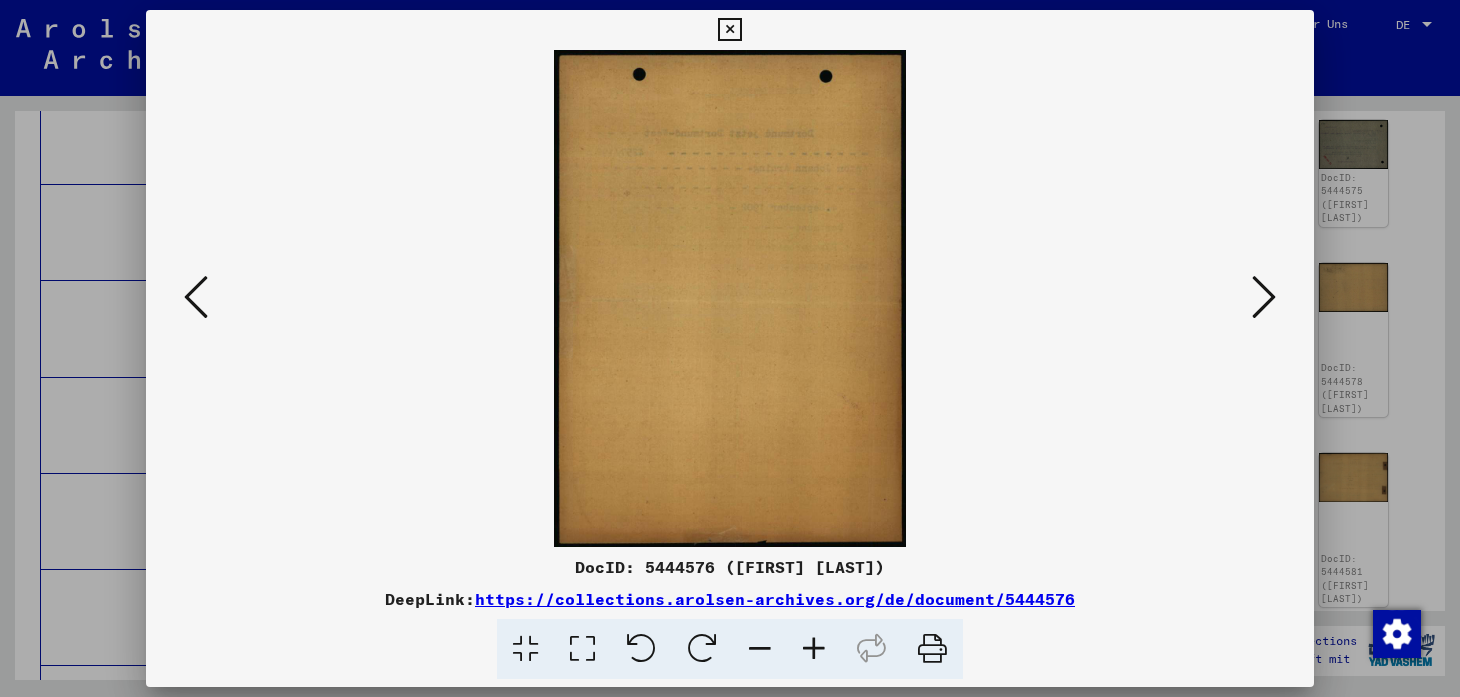 click at bounding box center [196, 297] 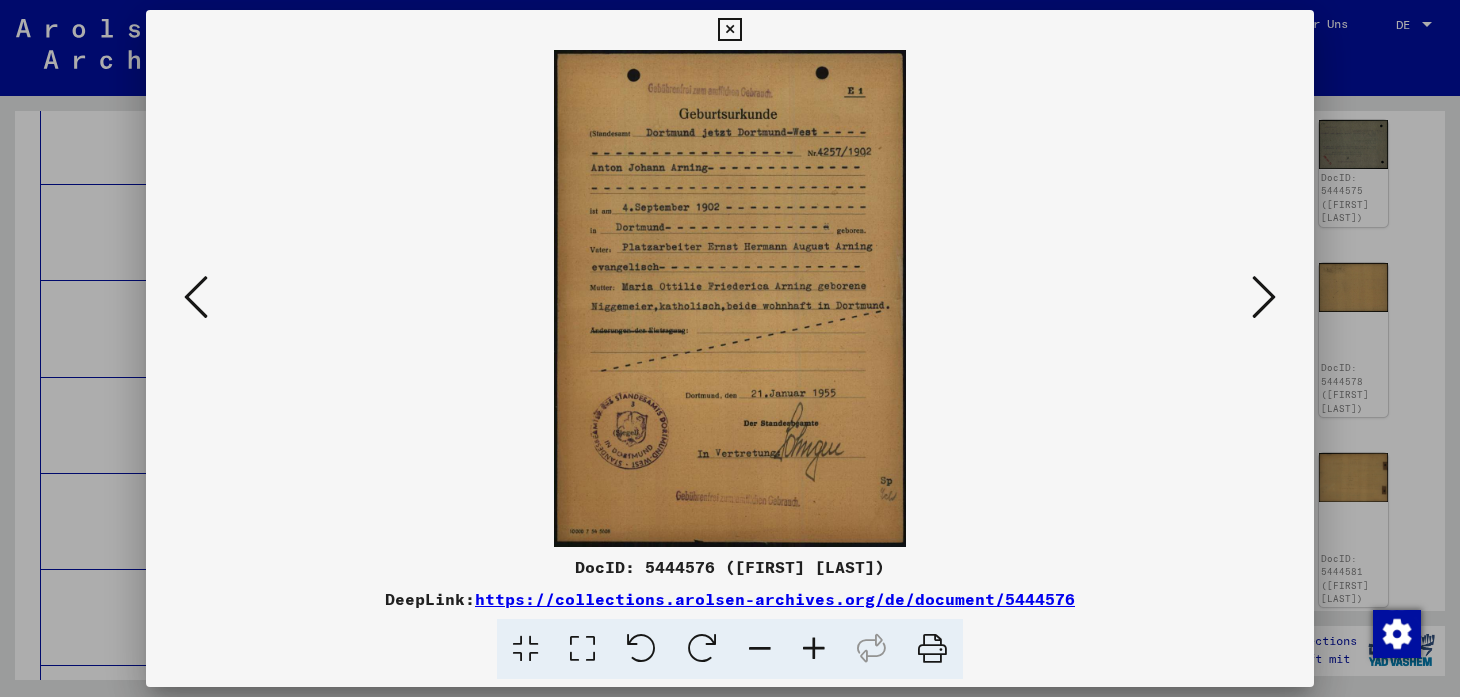 click at bounding box center [196, 297] 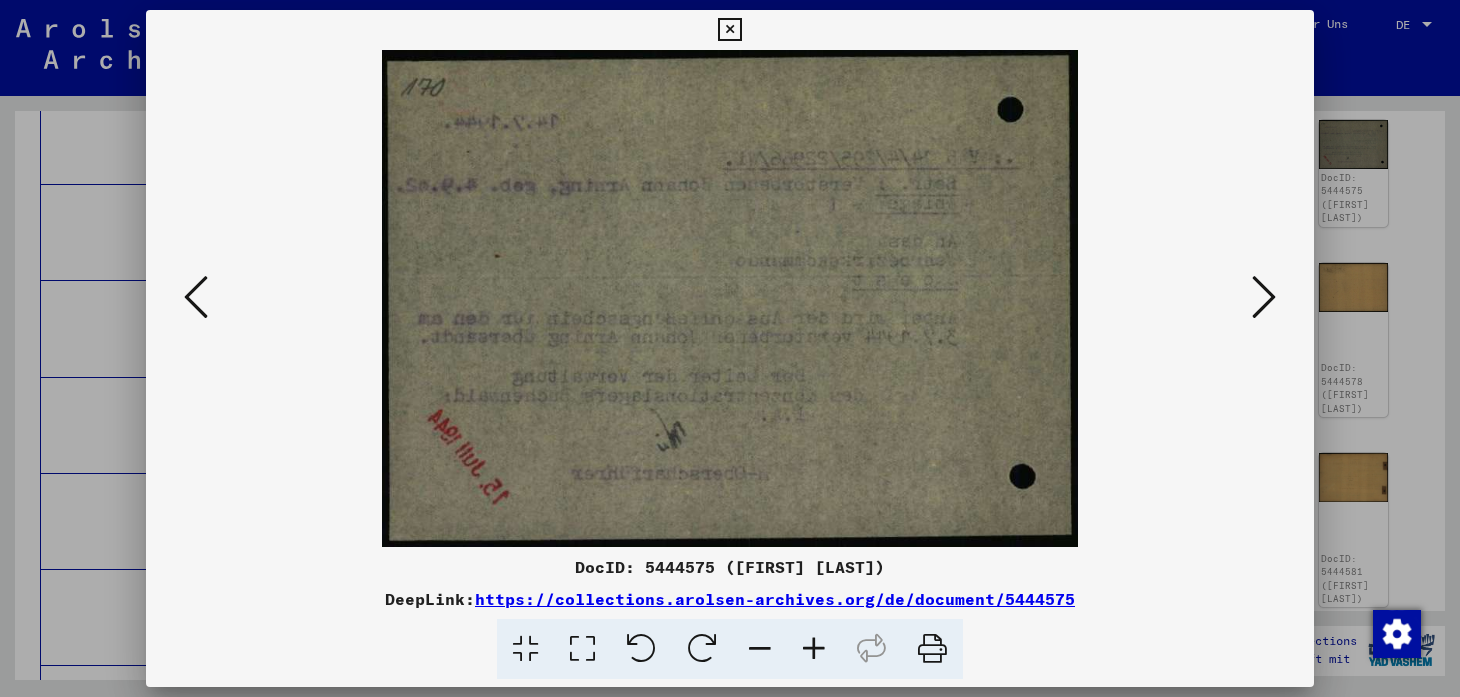 click at bounding box center [196, 297] 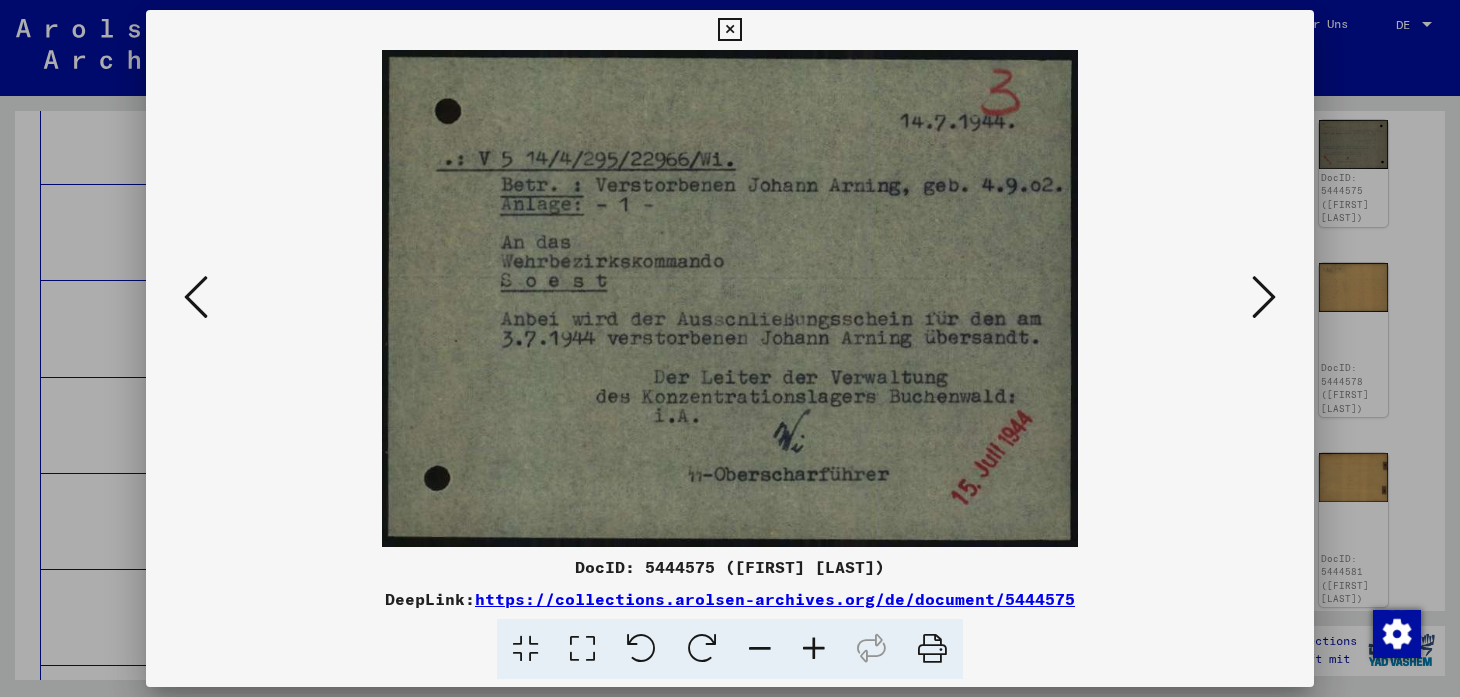 click at bounding box center [196, 297] 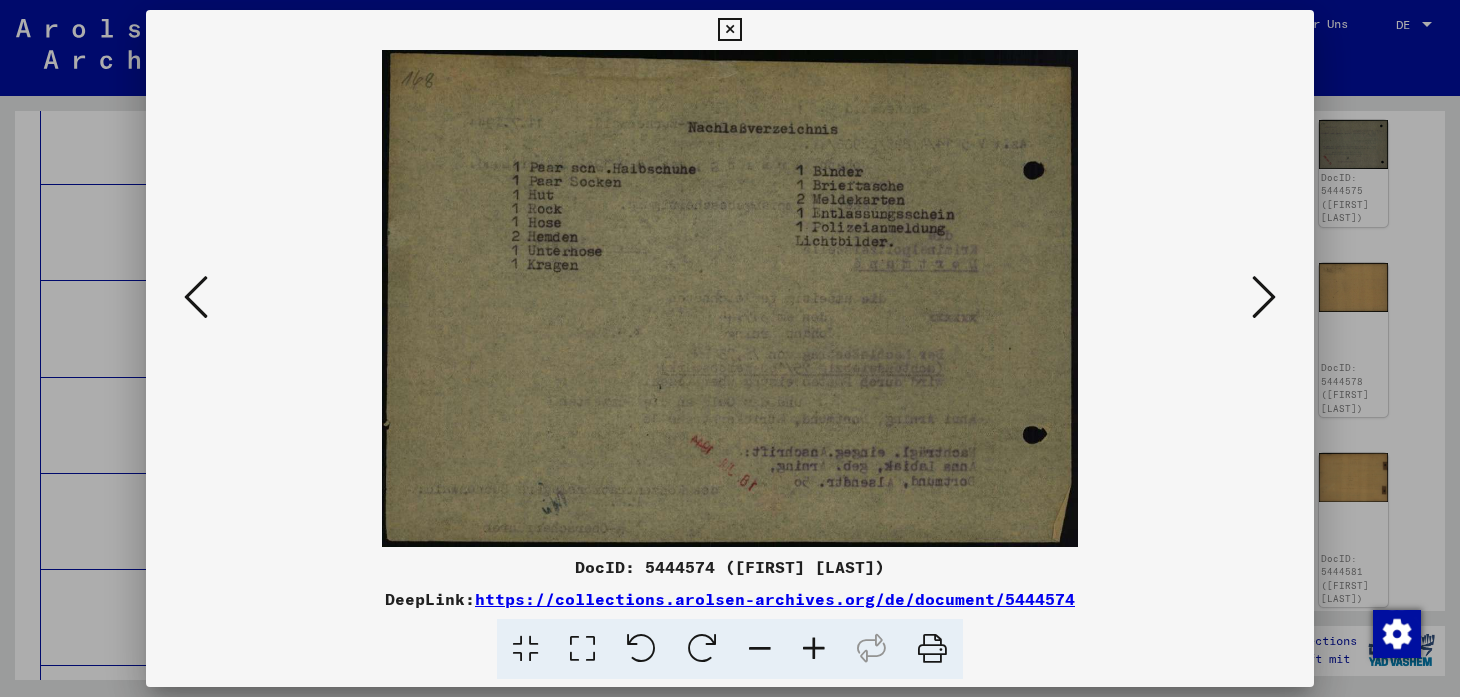 click at bounding box center (196, 297) 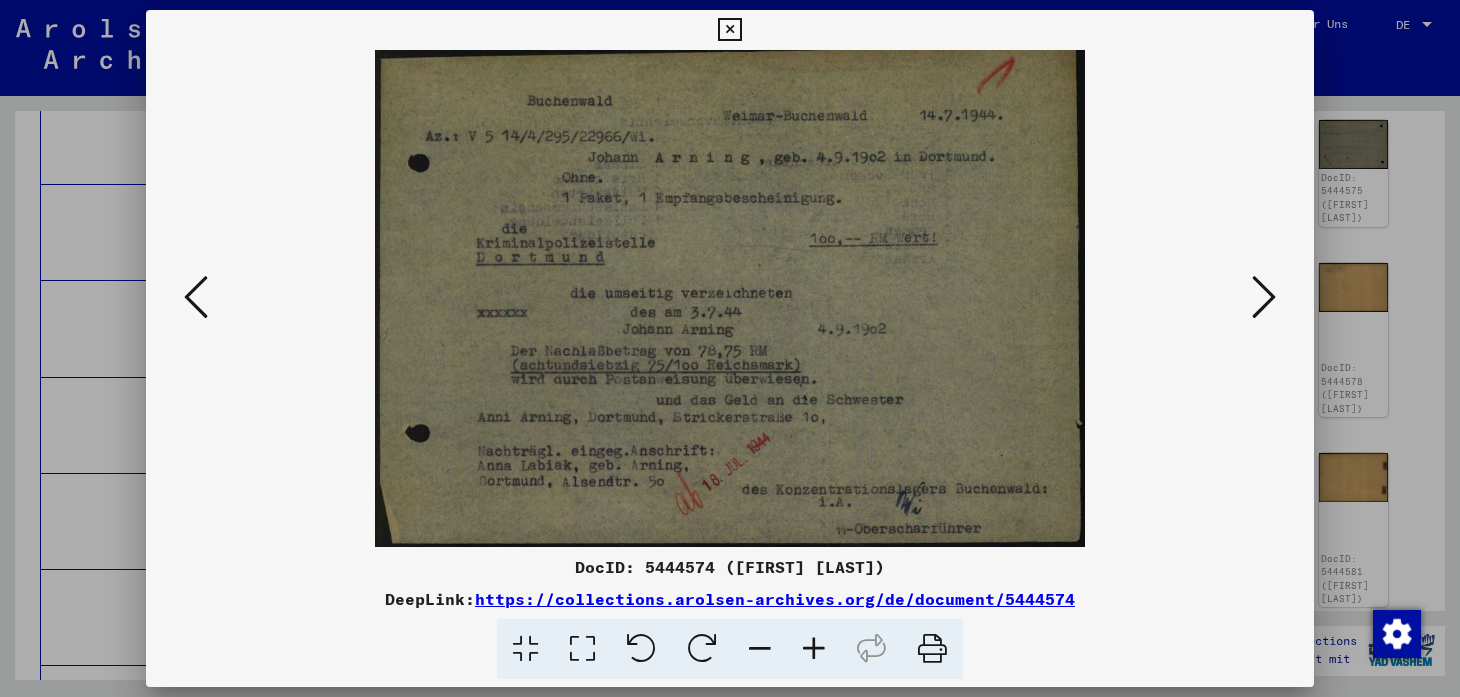 click at bounding box center (196, 297) 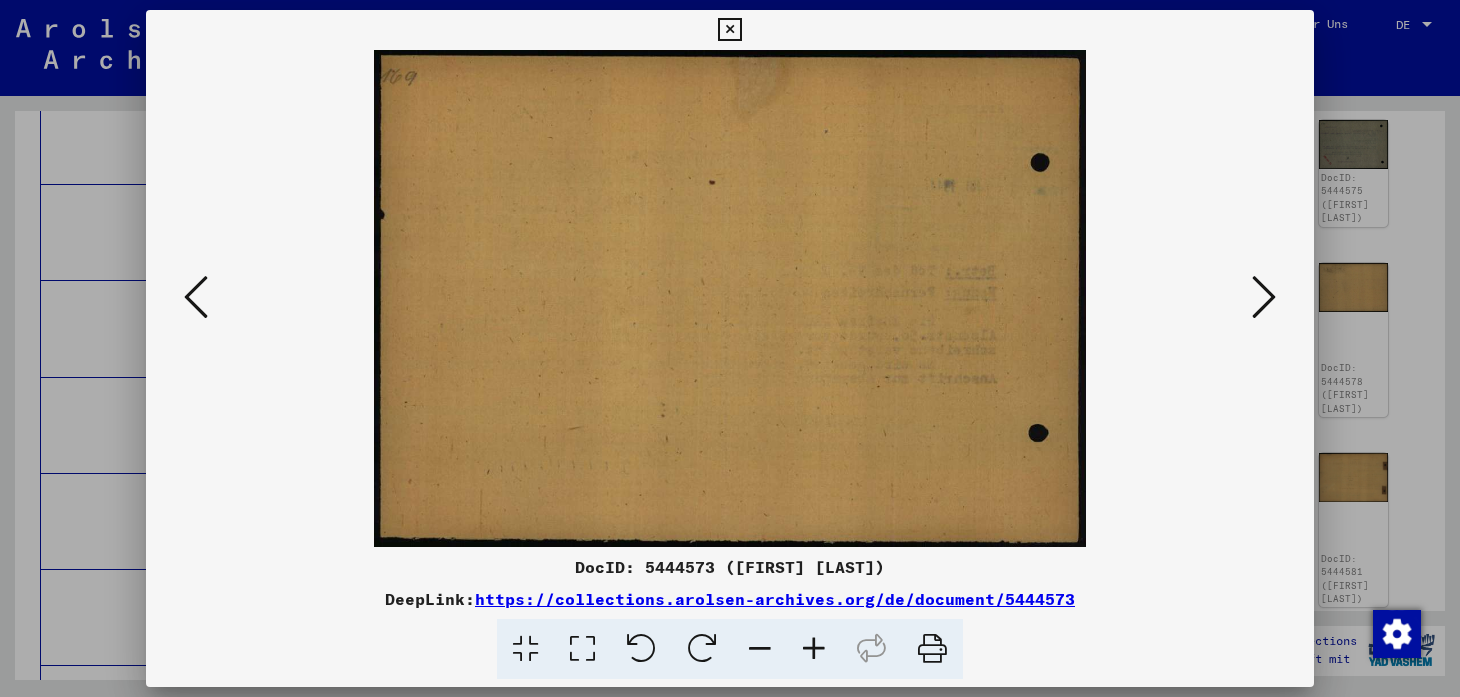 click at bounding box center (196, 297) 